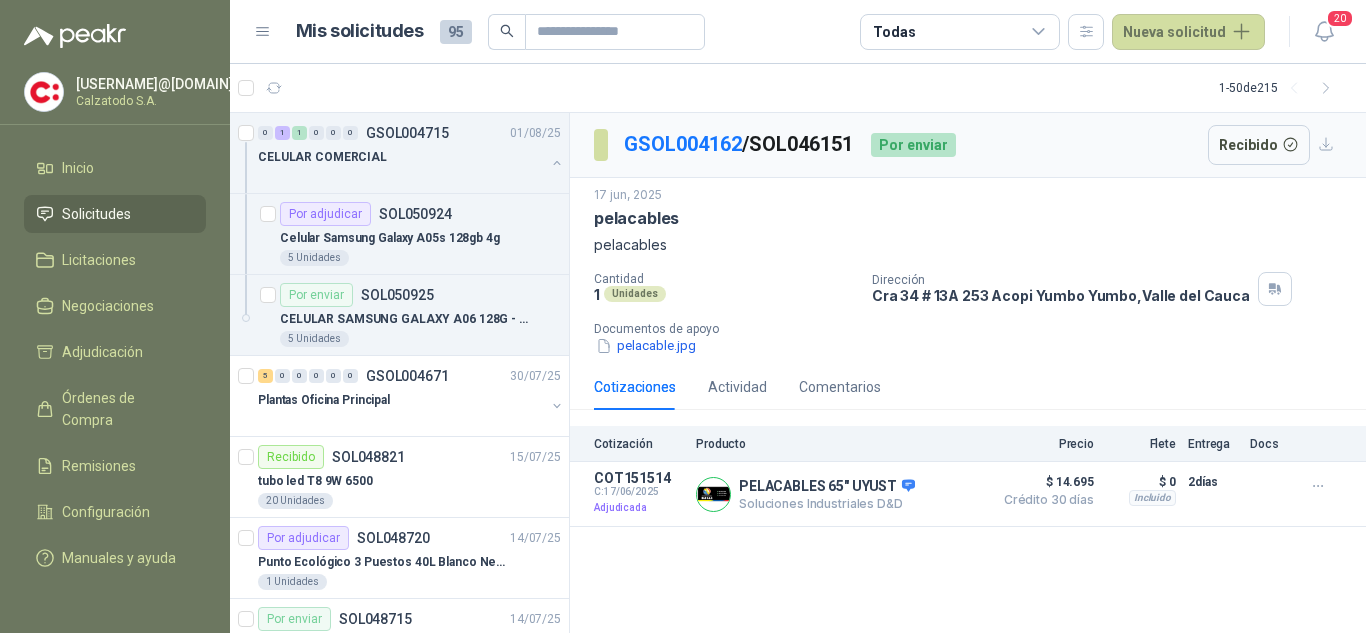 scroll, scrollTop: 0, scrollLeft: 0, axis: both 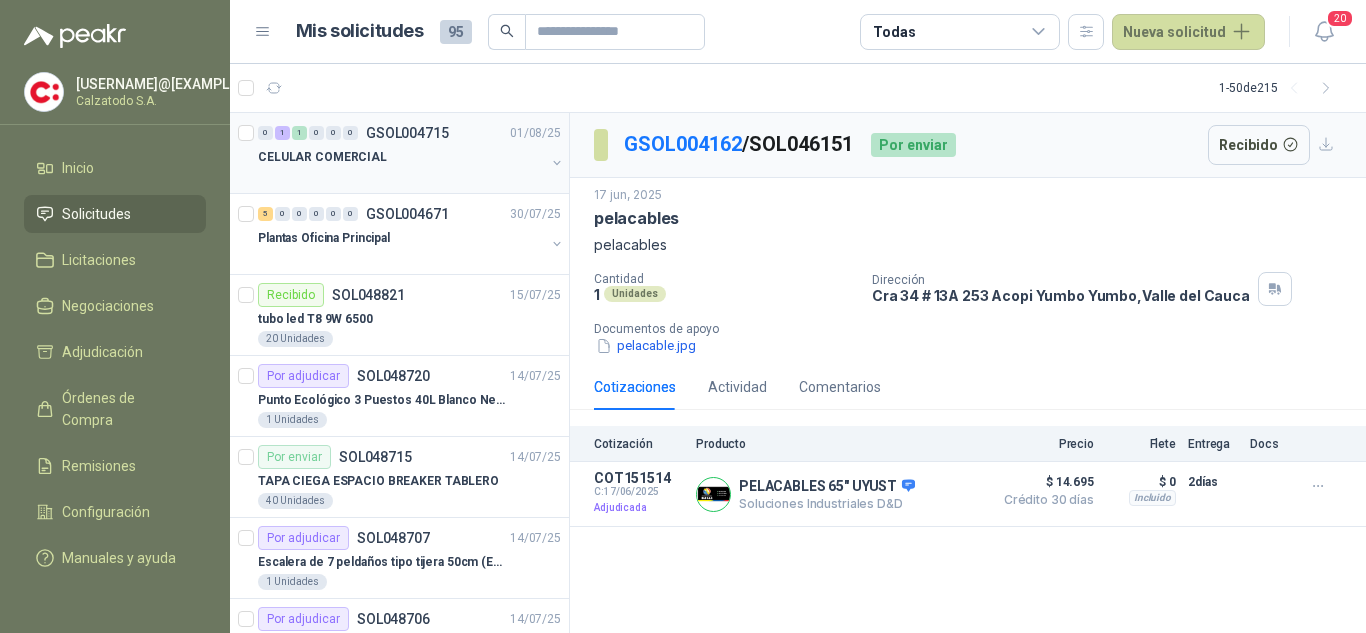 click on "CELULAR COMERCIAL" at bounding box center [401, 157] 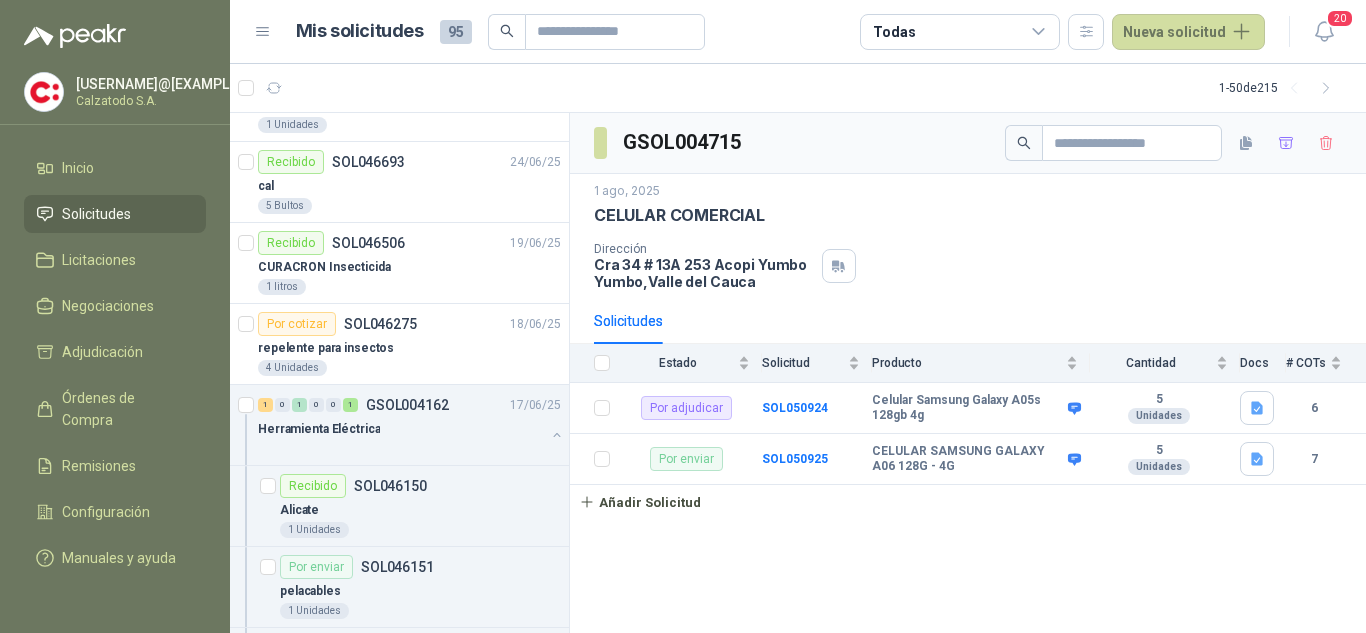 scroll, scrollTop: 1100, scrollLeft: 0, axis: vertical 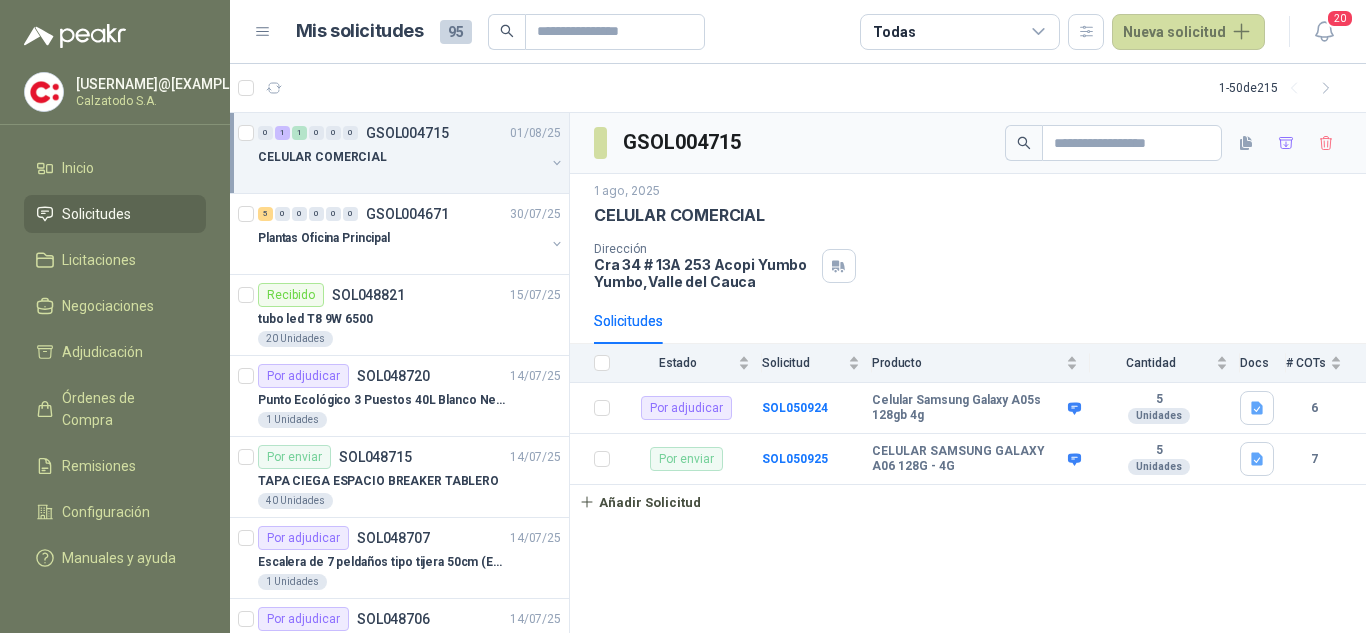 click on "CELULAR COMERCIAL" at bounding box center (322, 157) 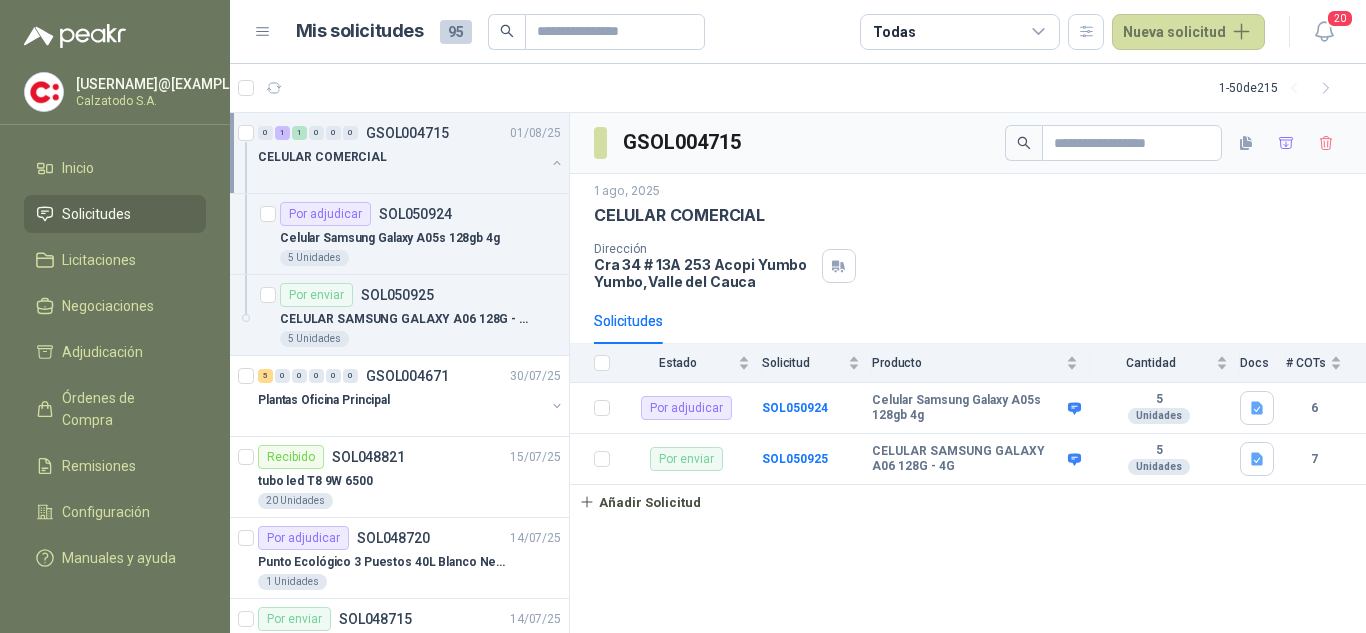 click on "CELULAR COMERCIAL" at bounding box center [322, 157] 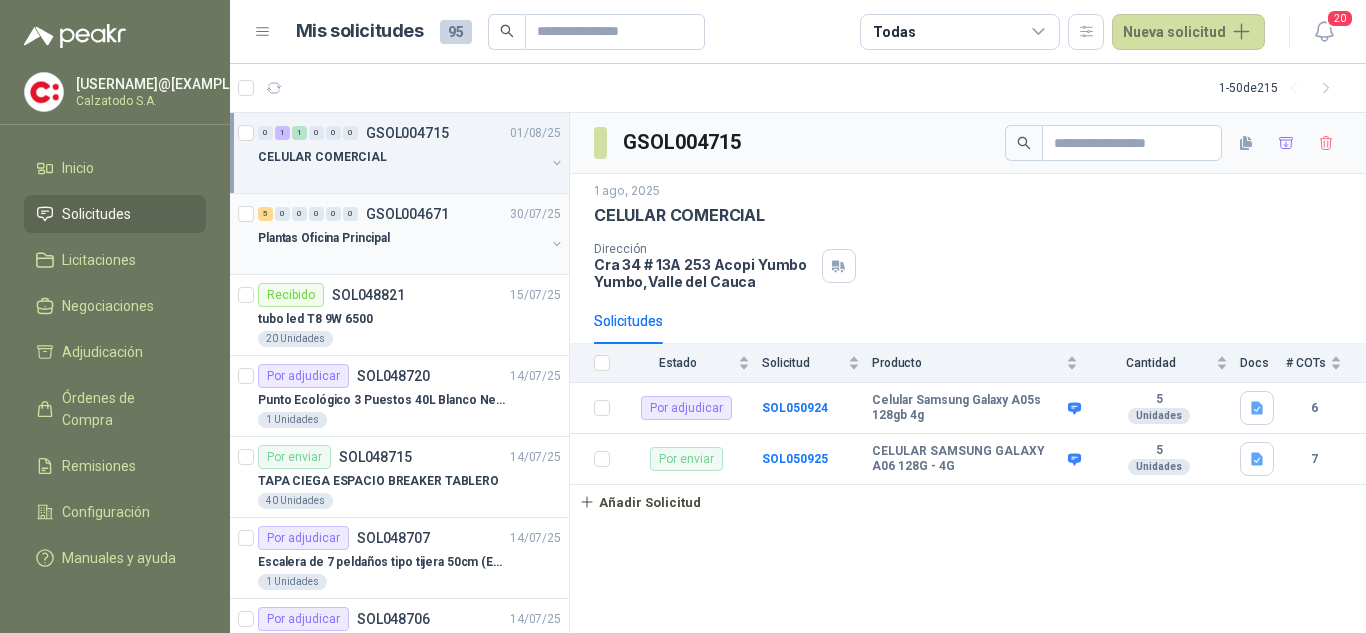 click on "Plantas Oficina Principal" at bounding box center [324, 238] 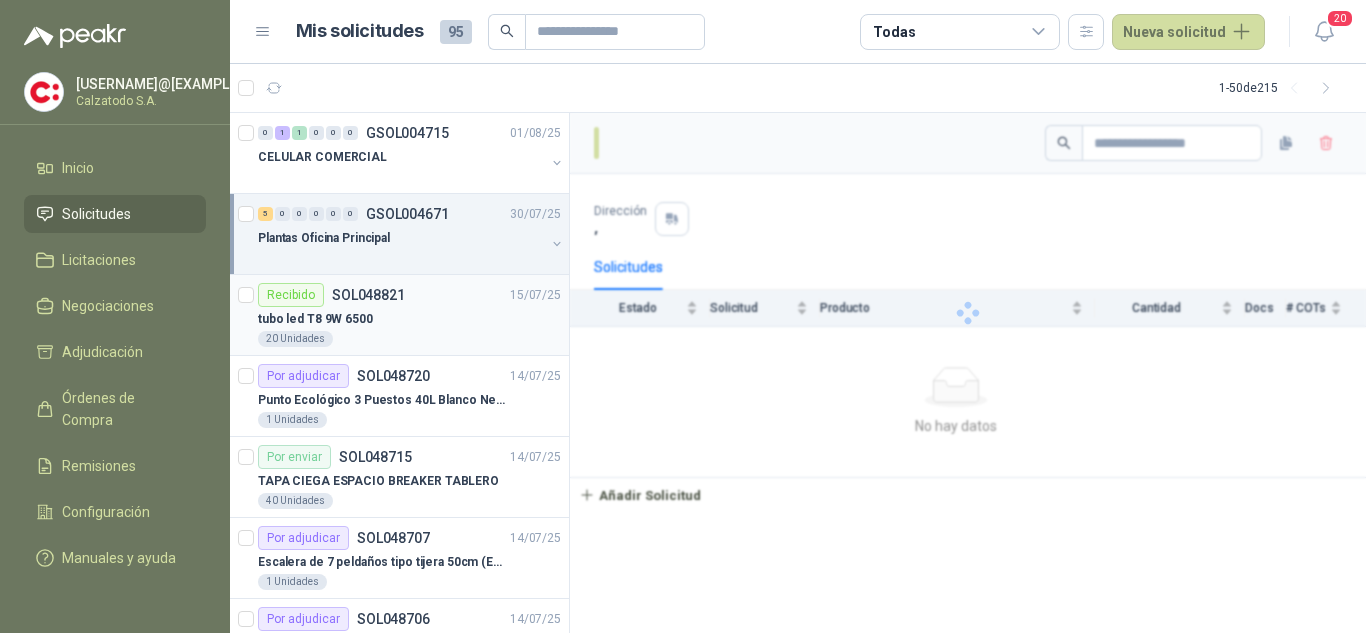 click on "20   Unidades" at bounding box center (409, 339) 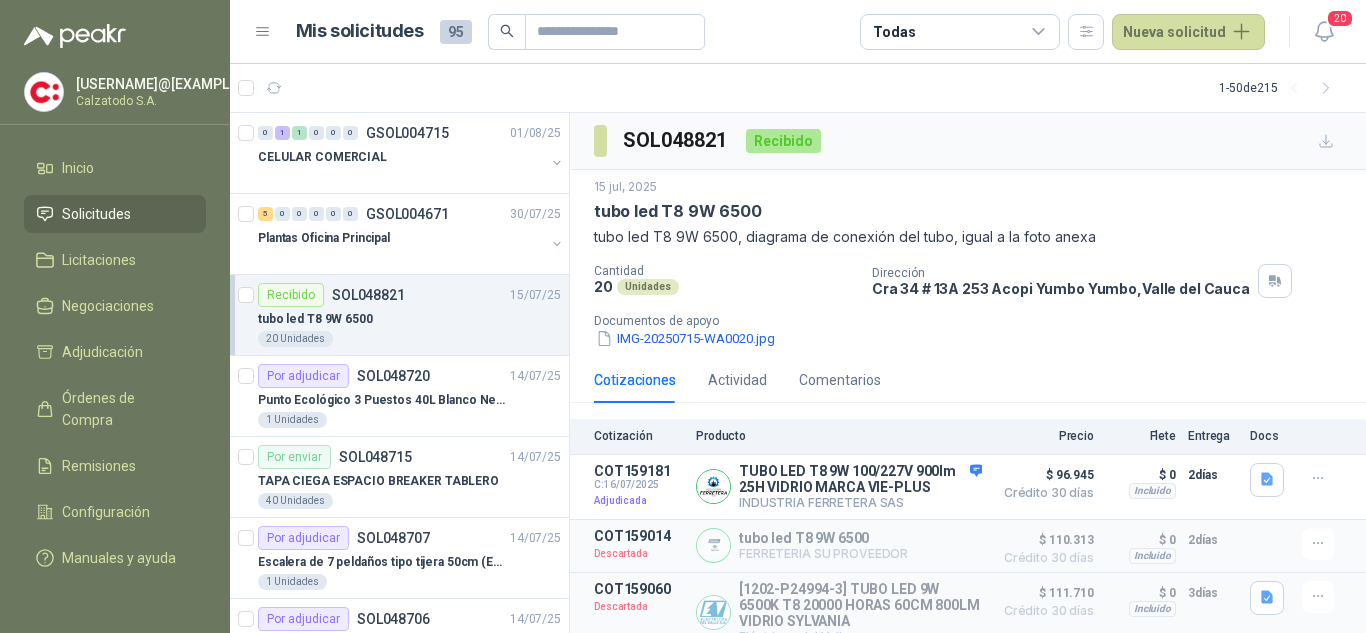 click on "tubo led T8 9W 6500" at bounding box center [409, 319] 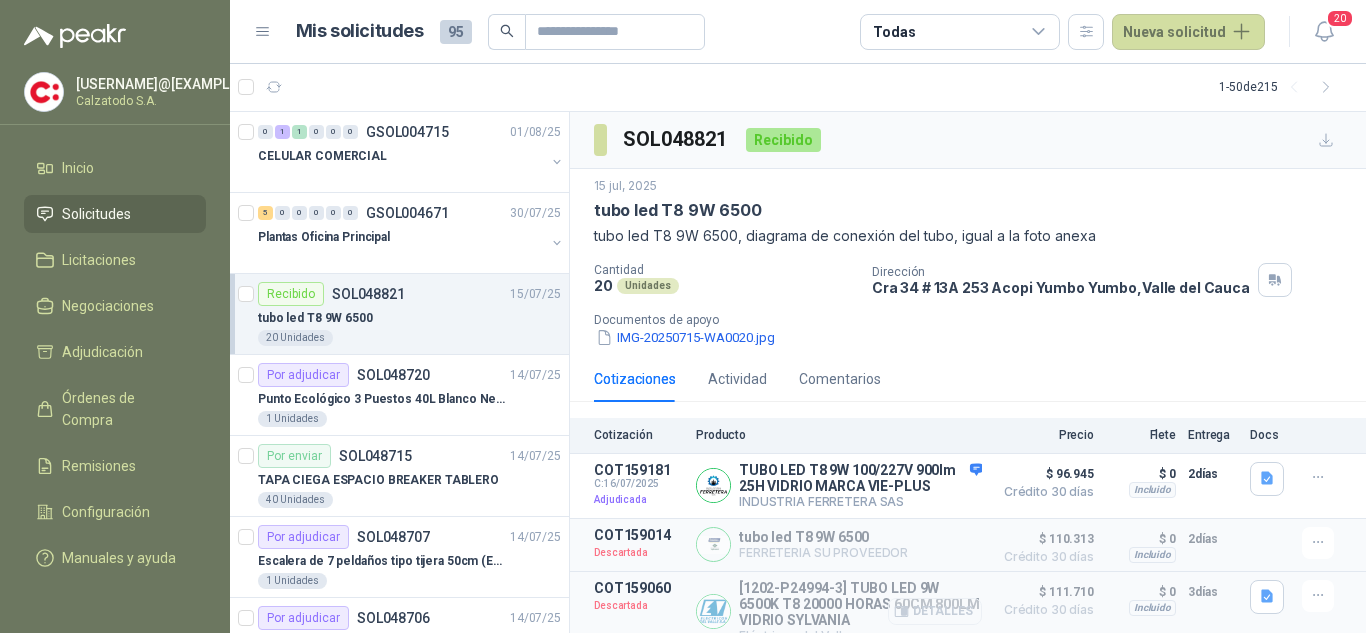 scroll, scrollTop: 100, scrollLeft: 0, axis: vertical 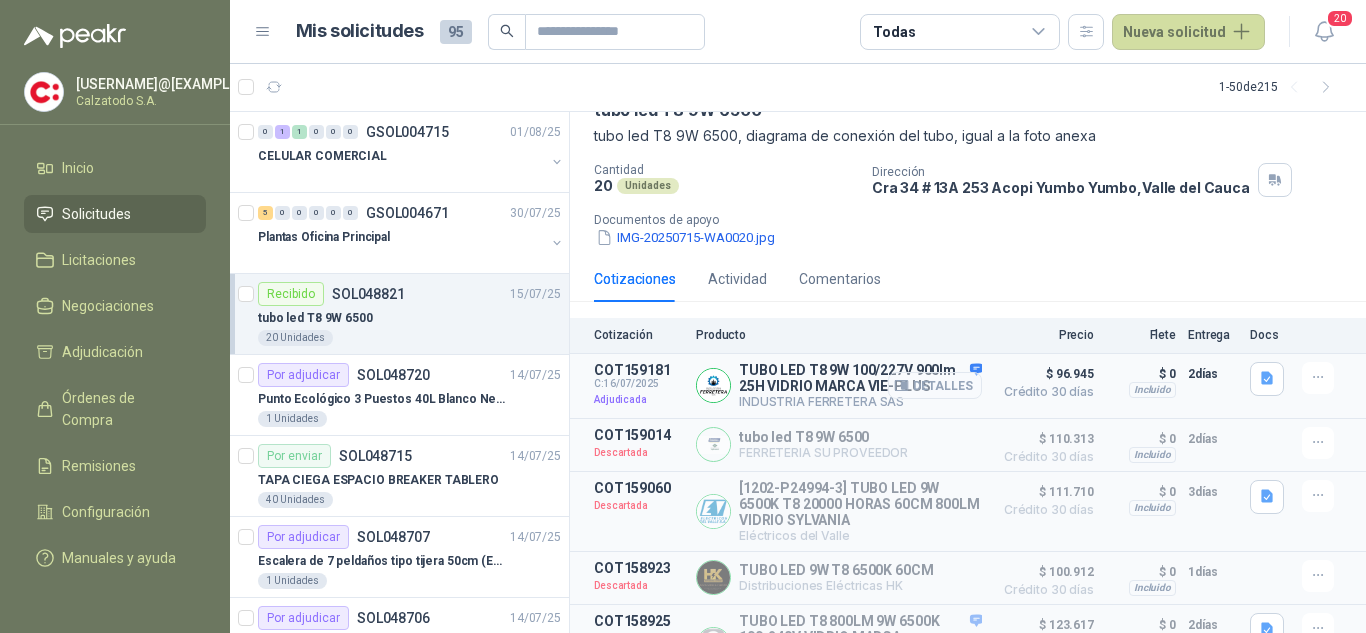 click on "Detalles" at bounding box center [935, 385] 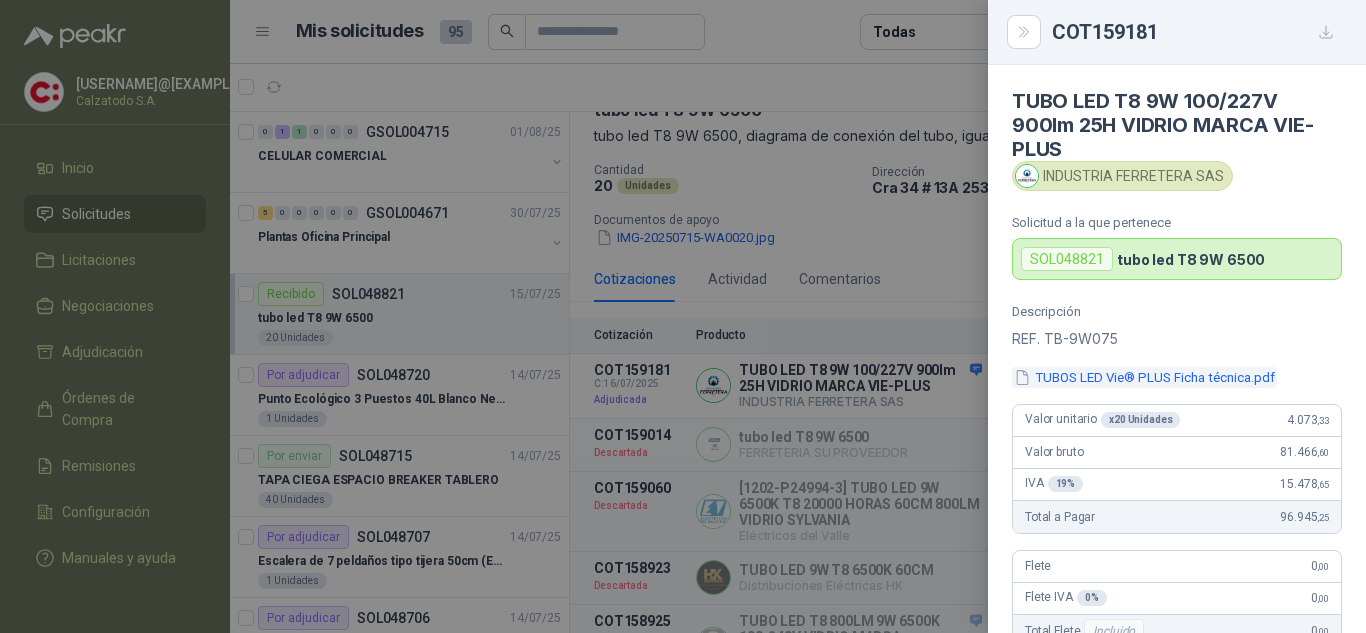 click on "TUBOS LED Vie® PLUS Ficha técnica.pdf" at bounding box center [1144, 377] 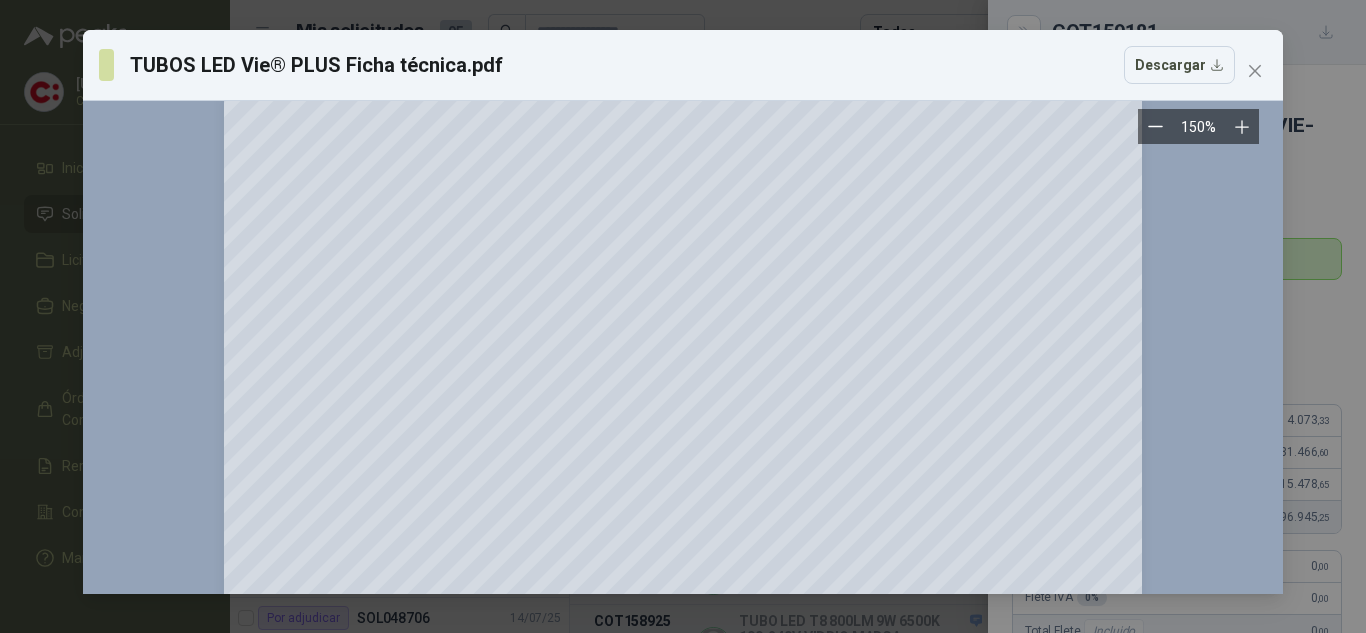 scroll, scrollTop: 0, scrollLeft: 0, axis: both 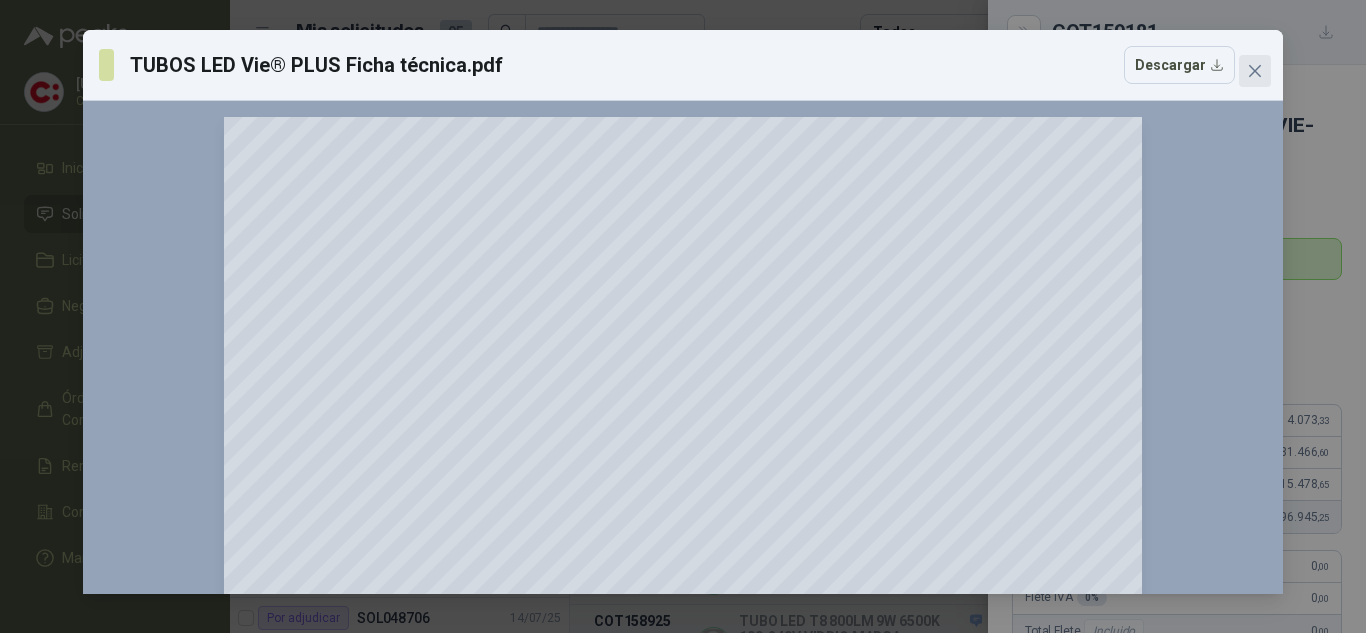 click 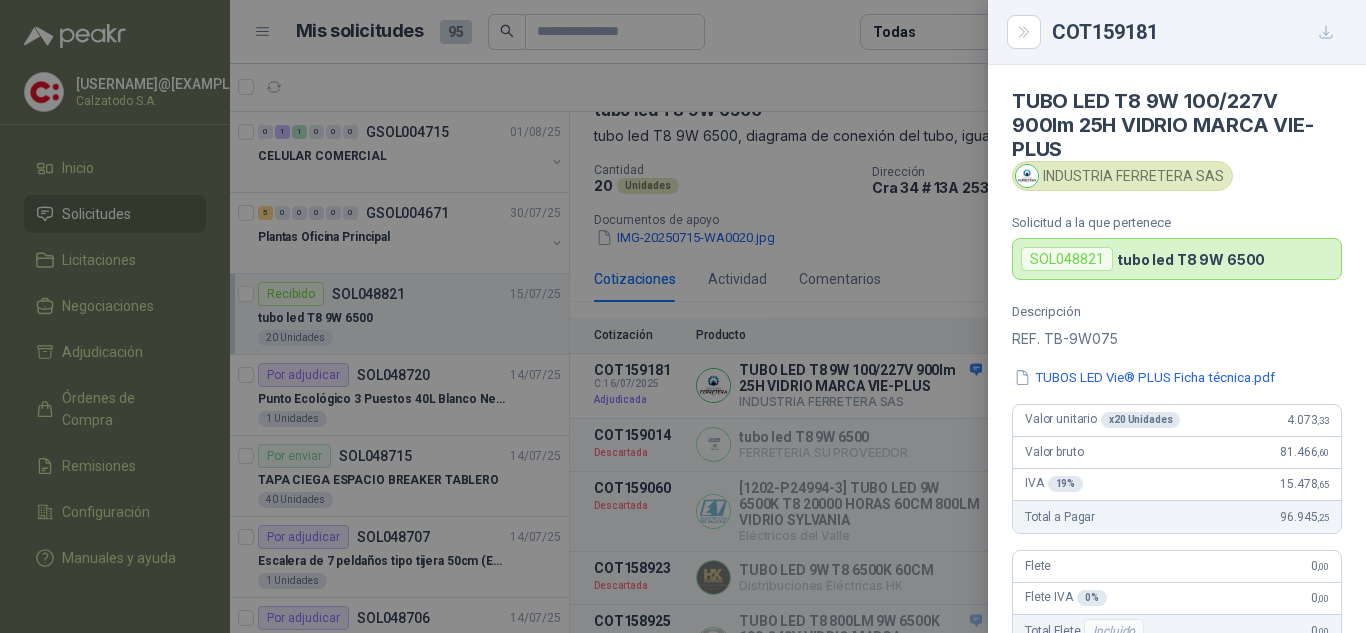 click at bounding box center [683, 316] 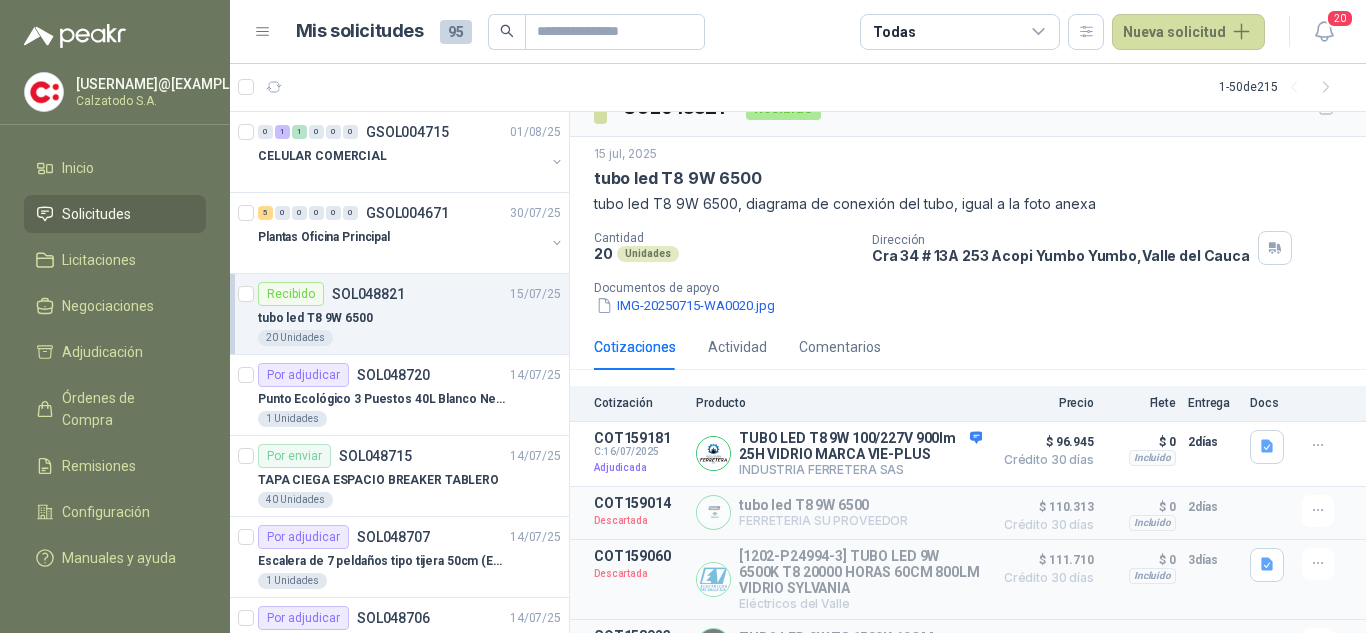 scroll, scrollTop: 0, scrollLeft: 0, axis: both 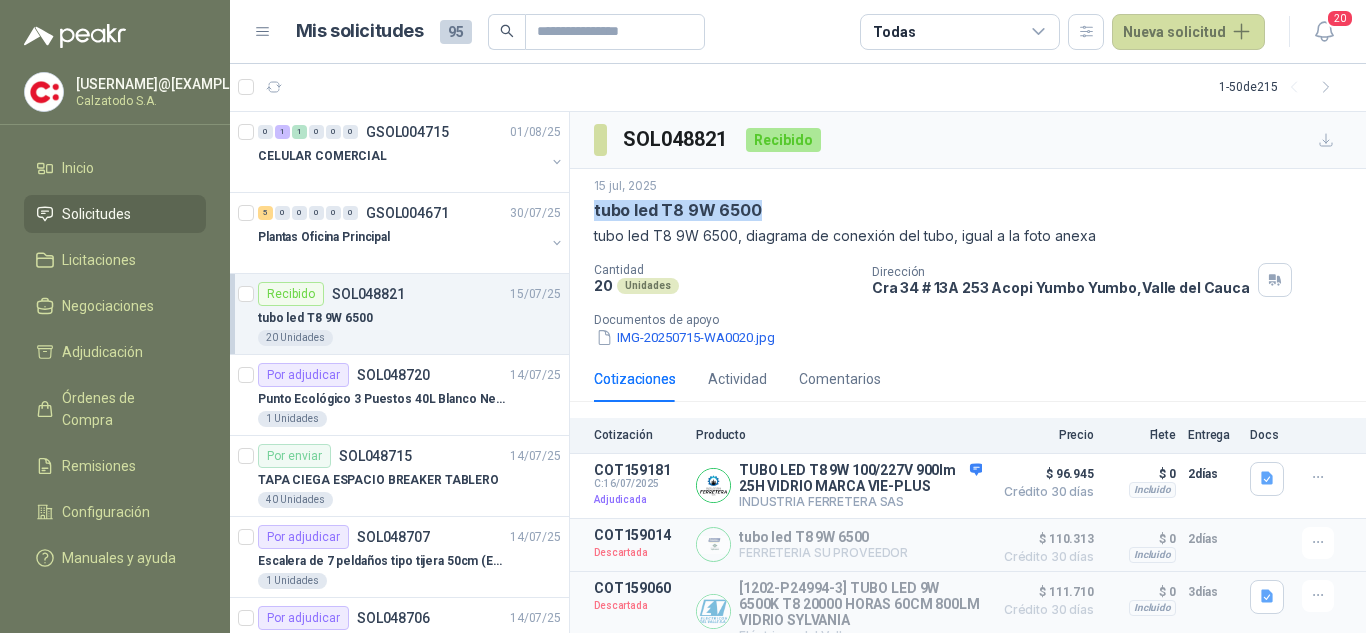 drag, startPoint x: 760, startPoint y: 212, endPoint x: 596, endPoint y: 206, distance: 164.10973 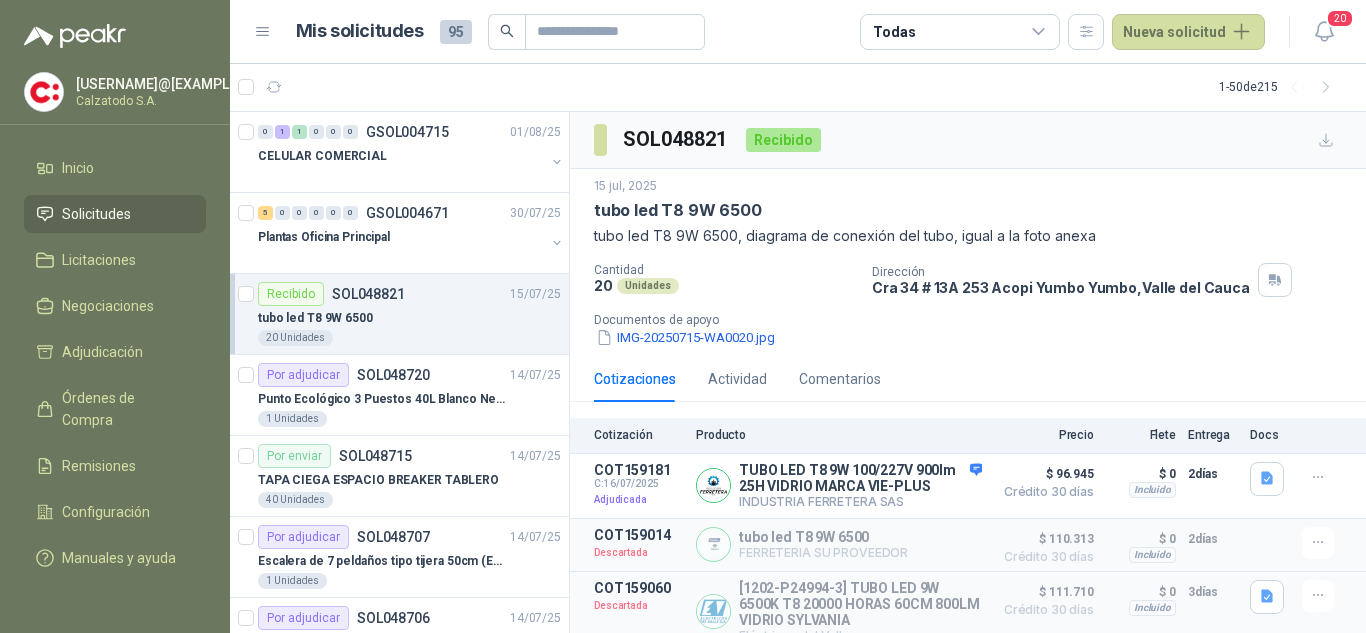 click on "tubo led T8 9W 6500, diagrama de conexión del tubo, igual a la foto anexa" at bounding box center [968, 236] 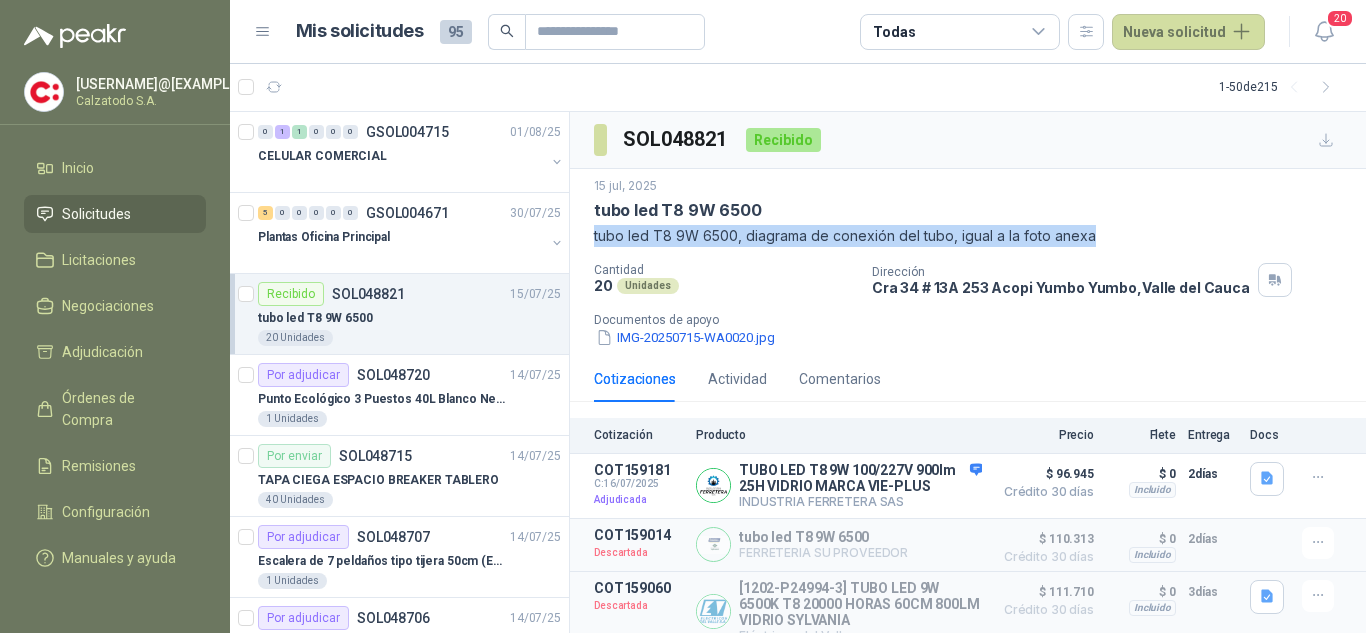 drag, startPoint x: 1110, startPoint y: 235, endPoint x: 589, endPoint y: 232, distance: 521.00867 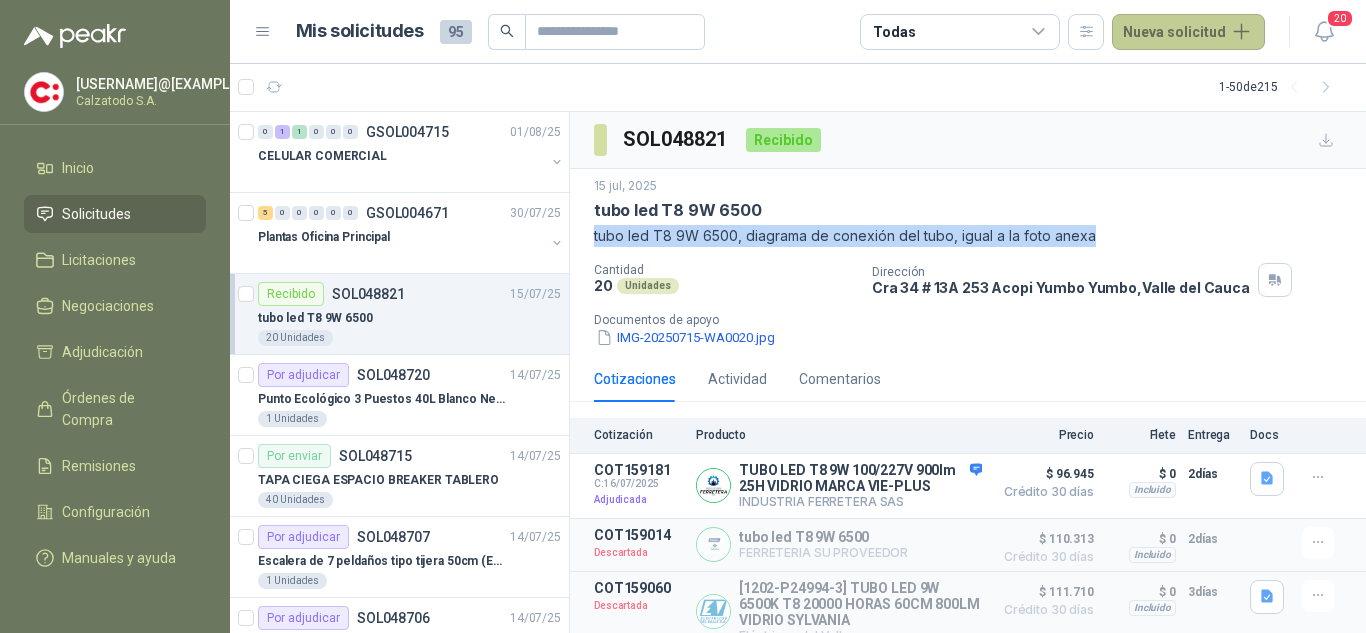 click on "Nueva solicitud" at bounding box center (1188, 32) 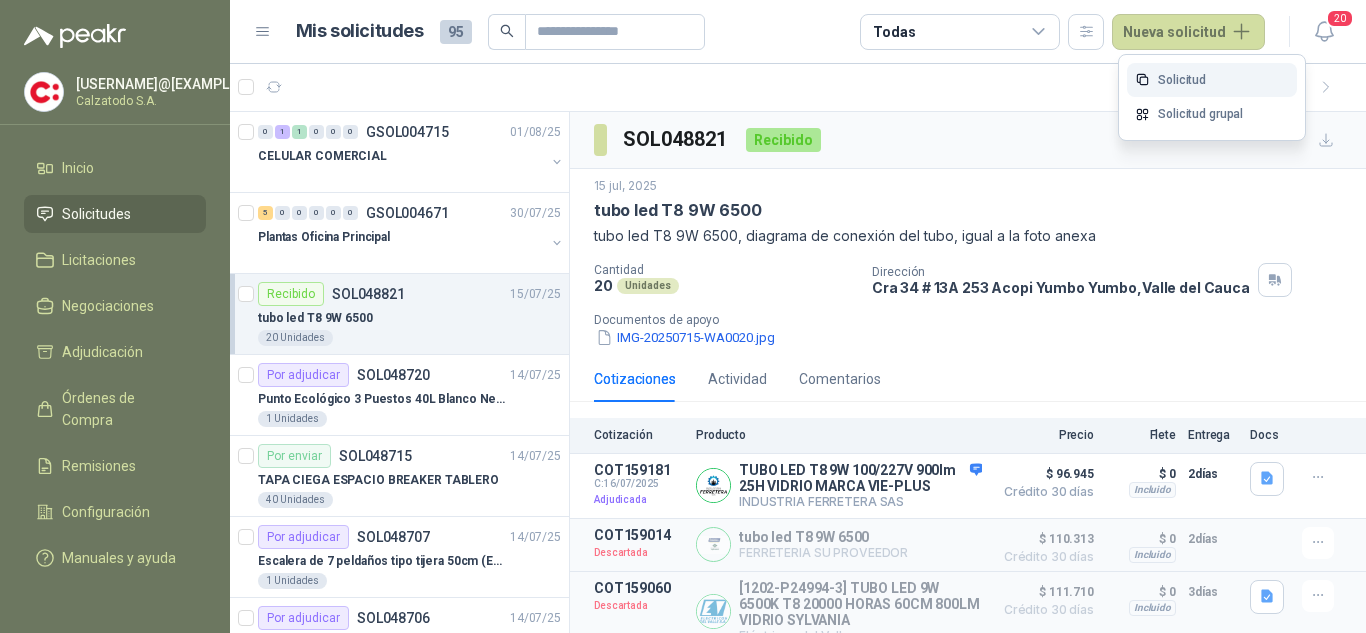 click on "Solicitud" at bounding box center [1212, 80] 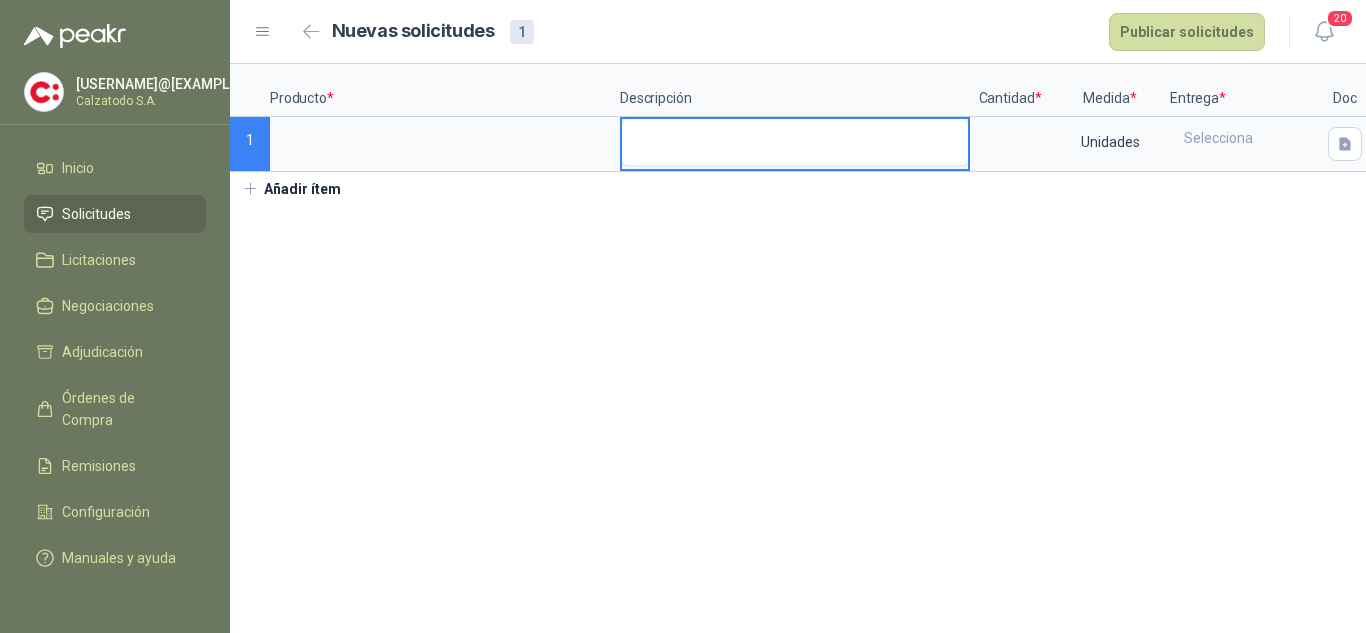 click at bounding box center [795, 142] 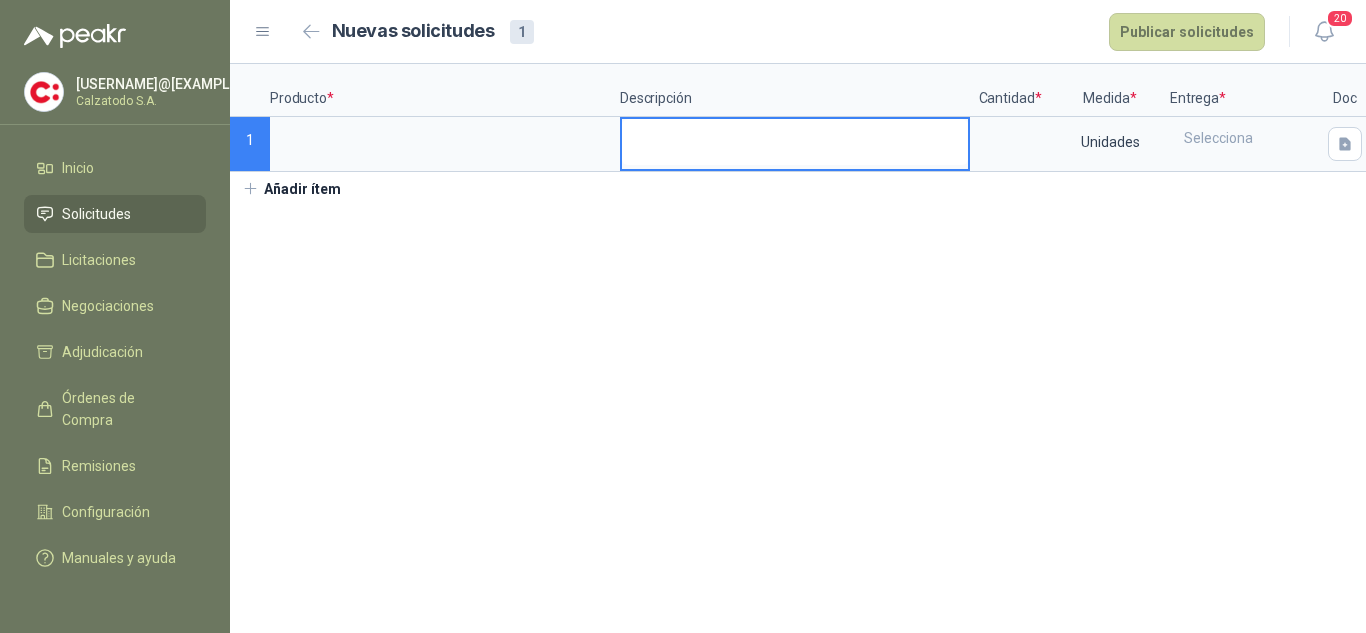 type 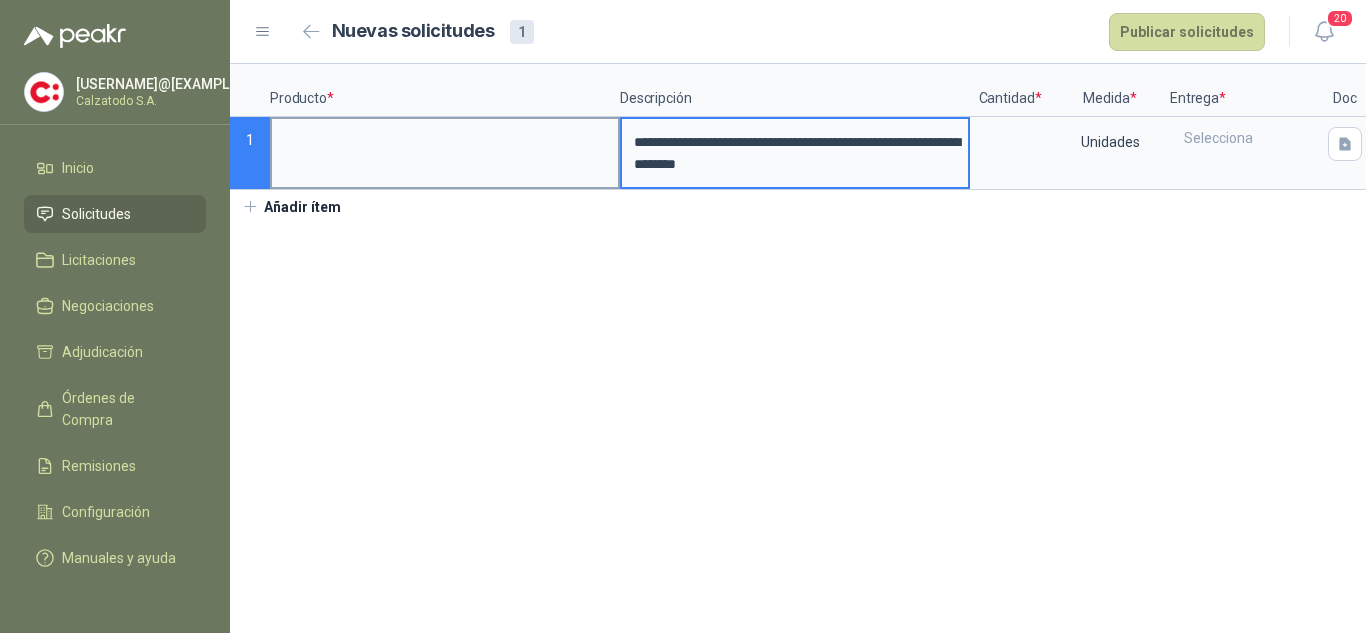 click at bounding box center (445, 153) 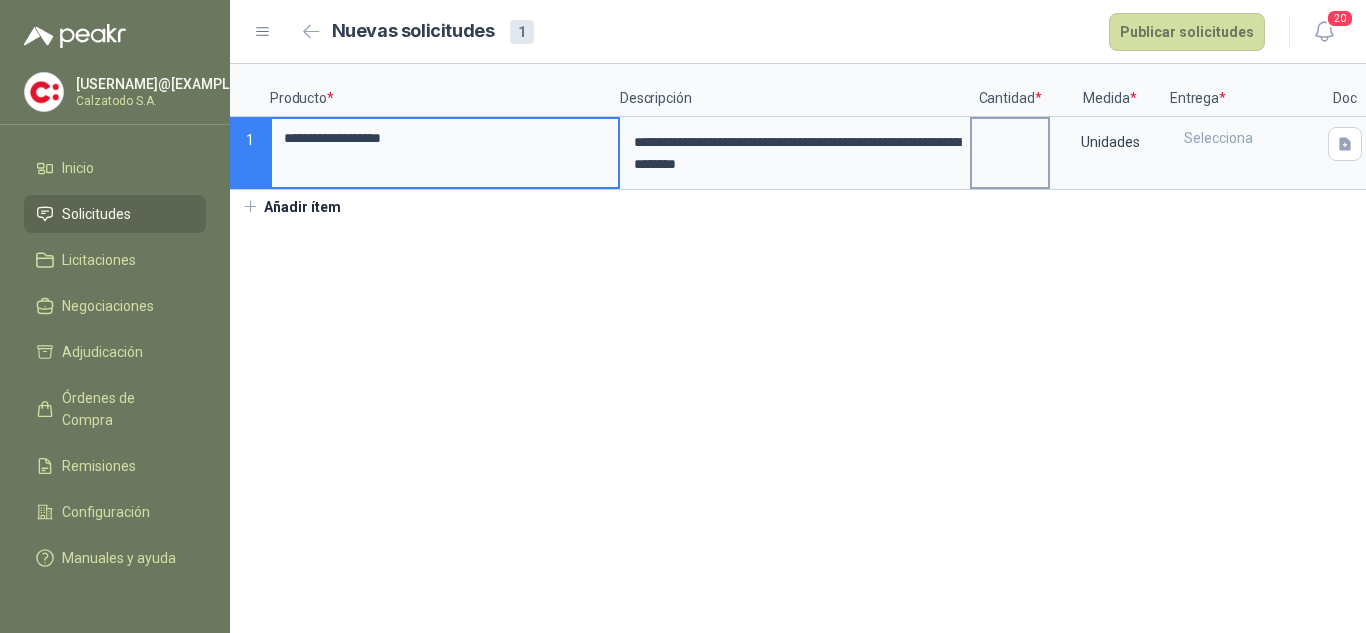 type on "**********" 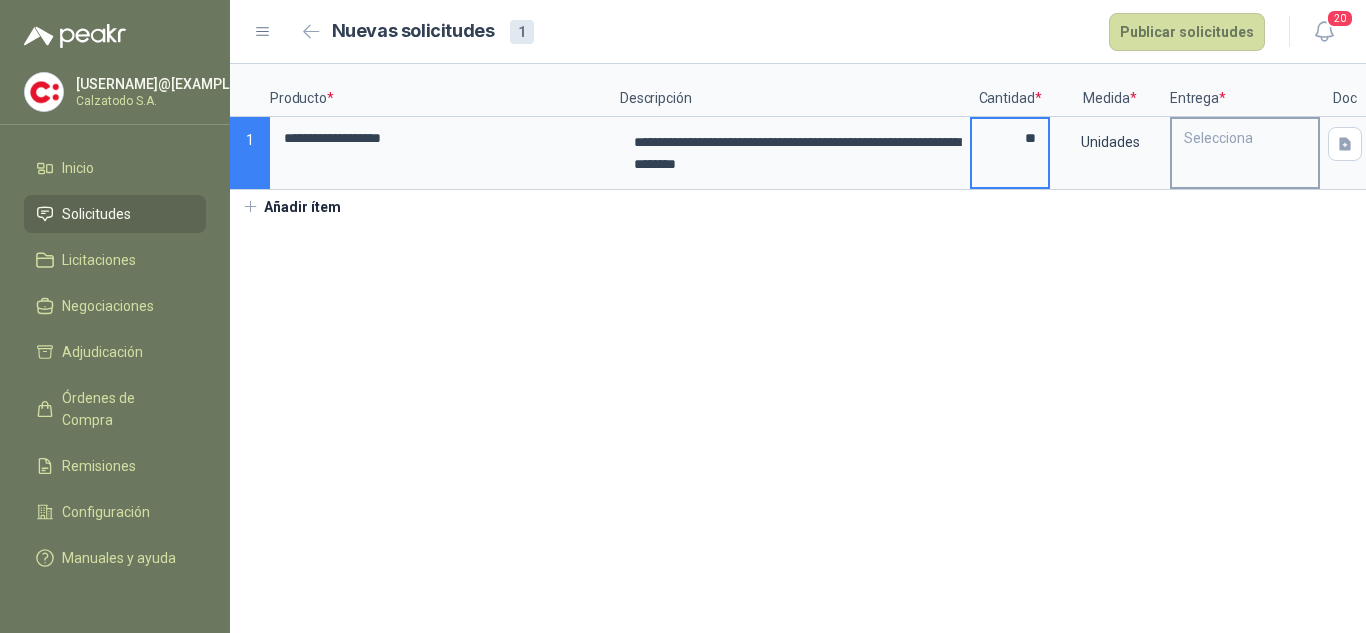 type on "**" 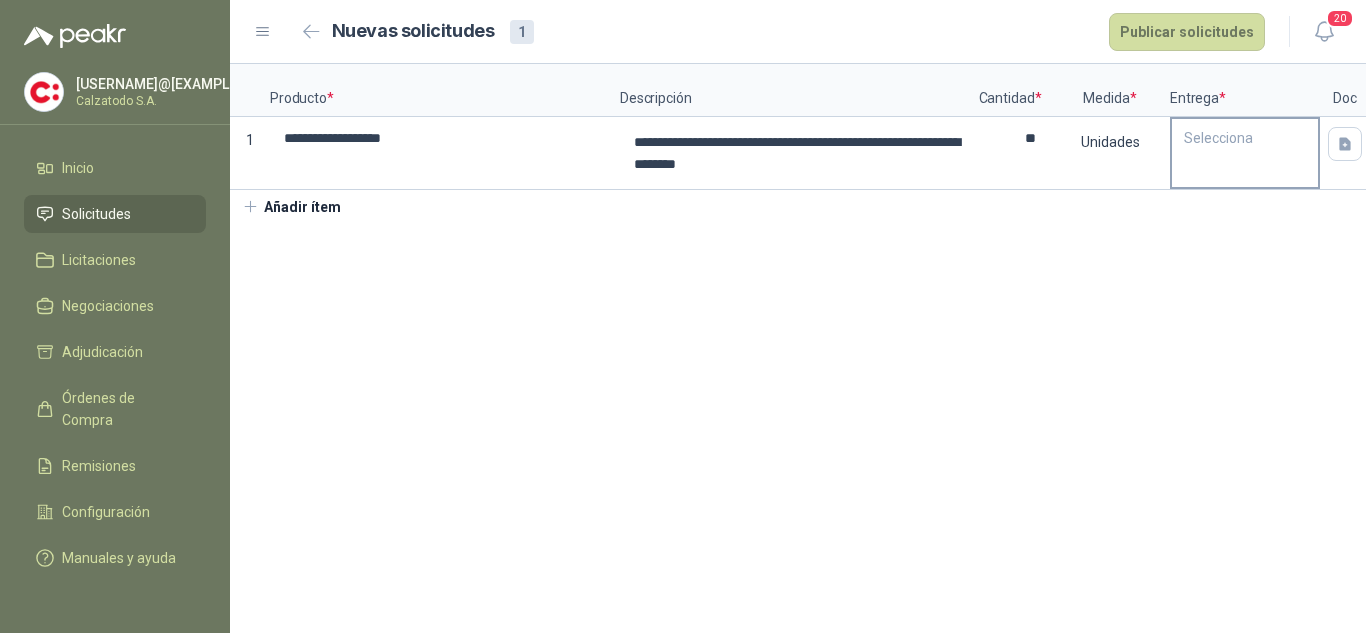 click on "Selecciona" at bounding box center [1245, 138] 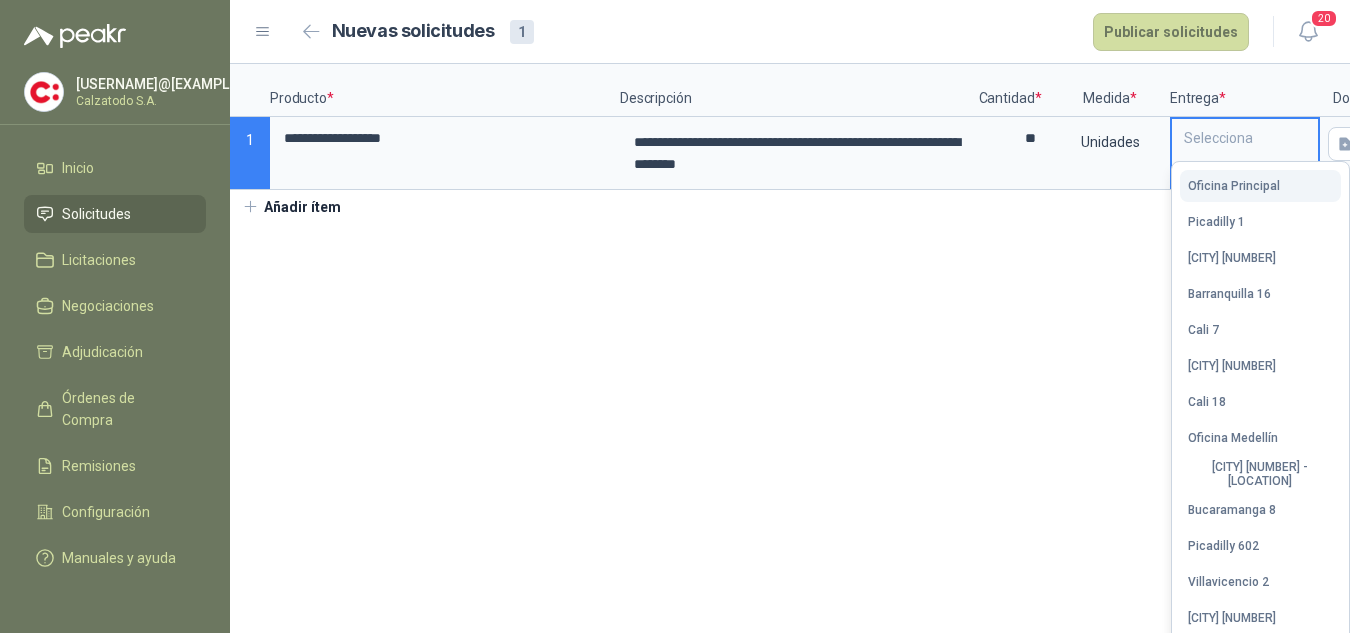 click on "Oficina Principal" at bounding box center (1234, 186) 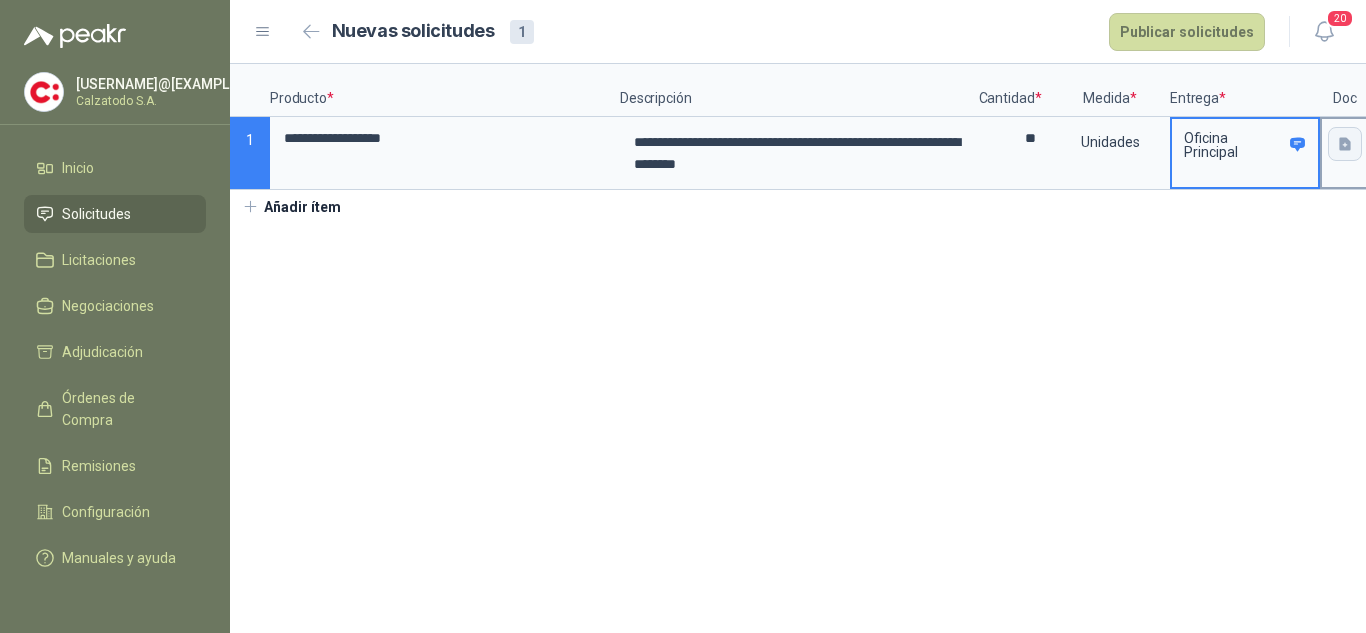 click at bounding box center (1345, 144) 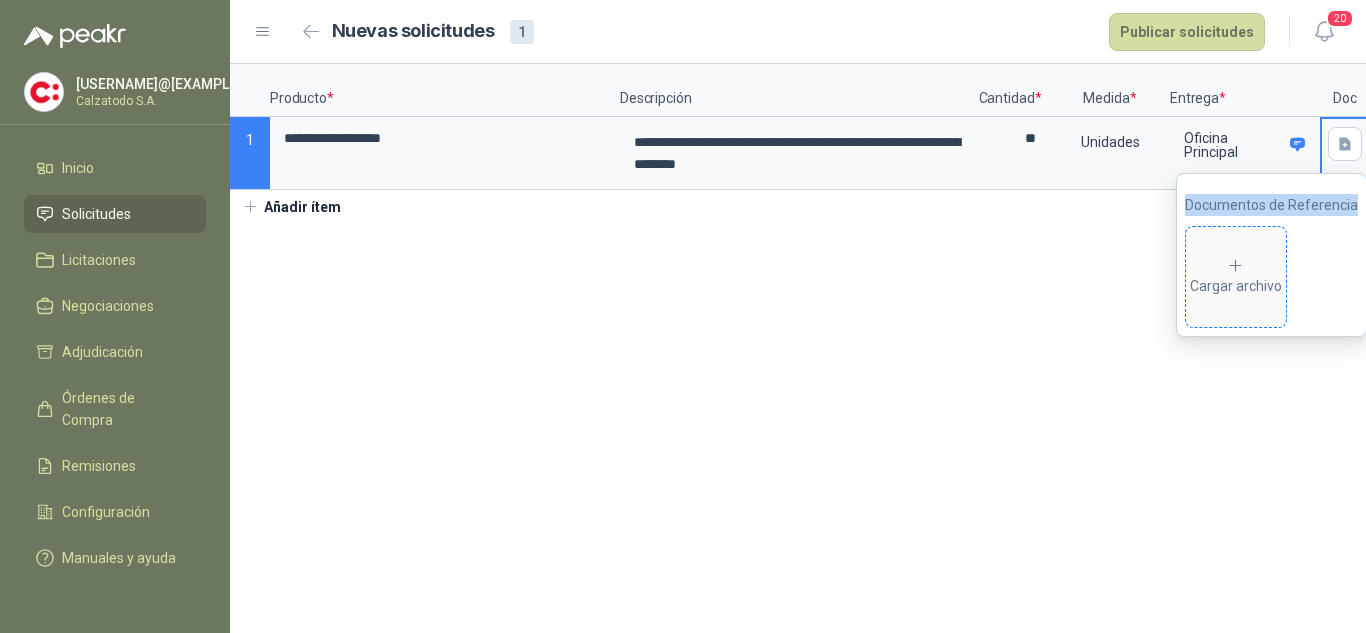 click 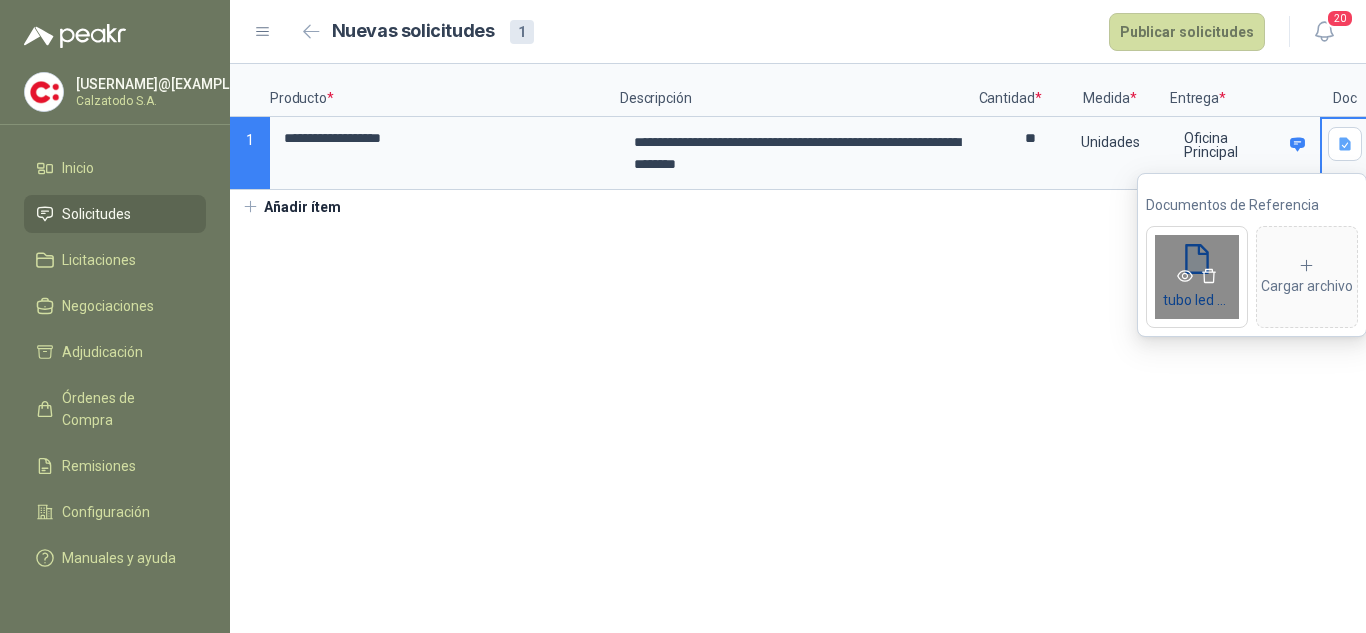 click 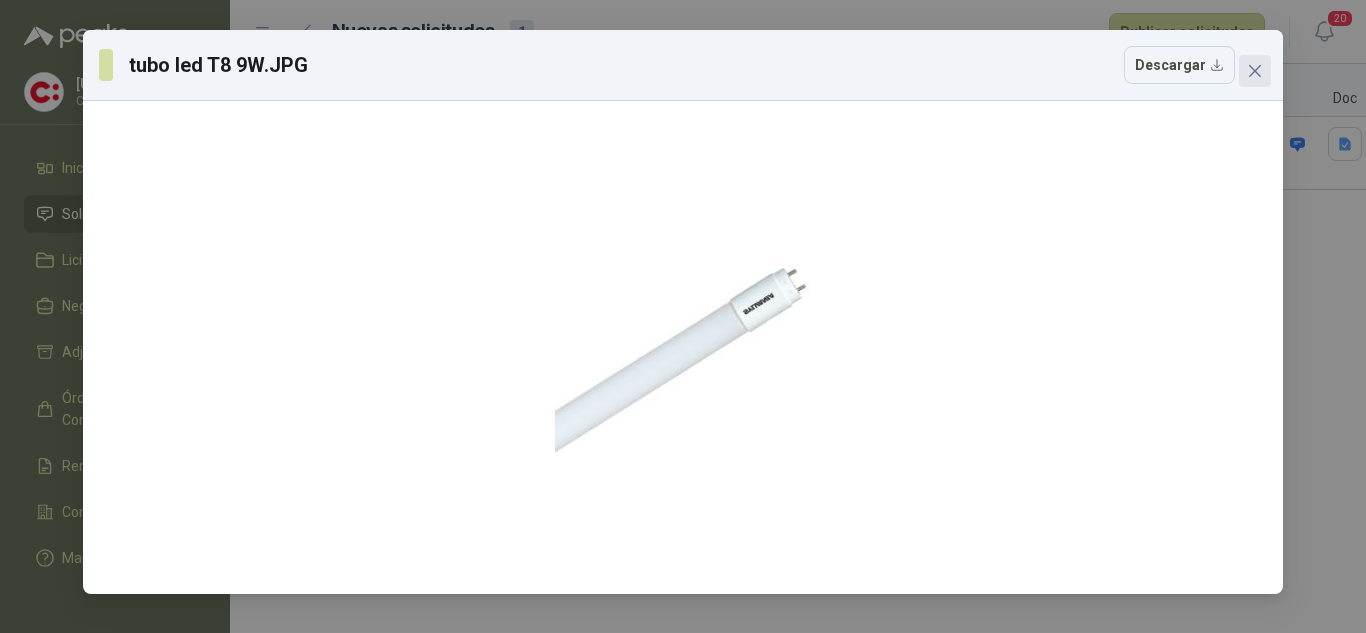 click 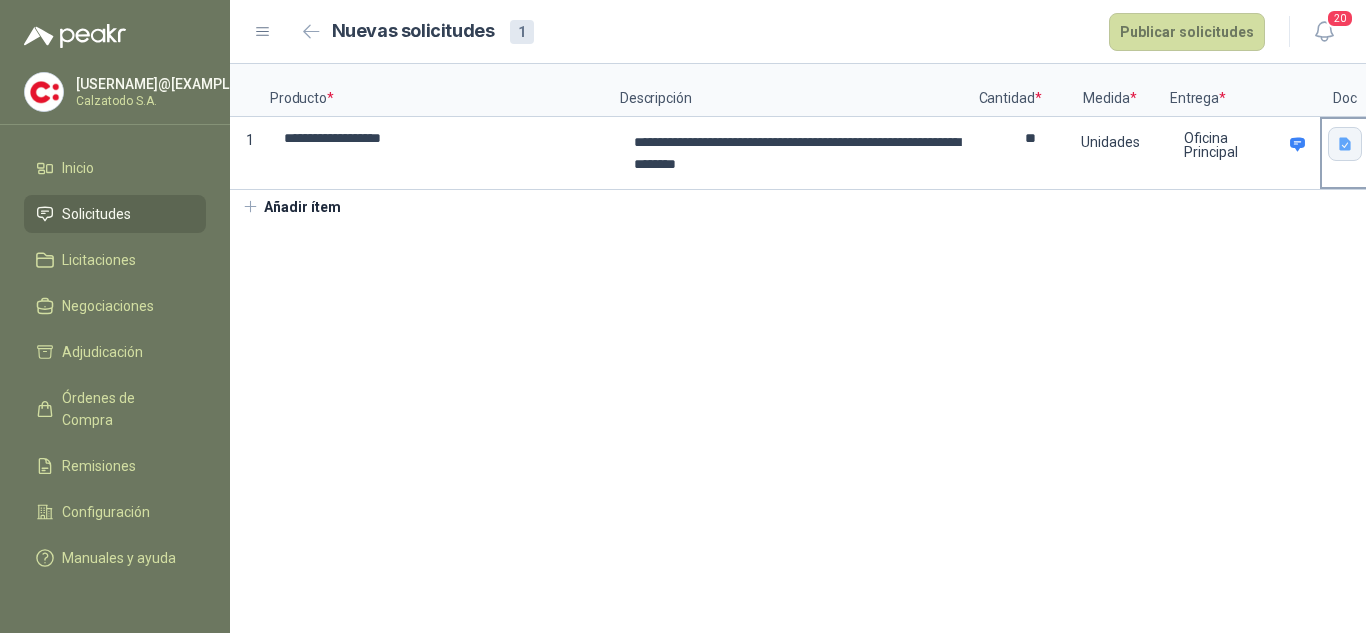 click 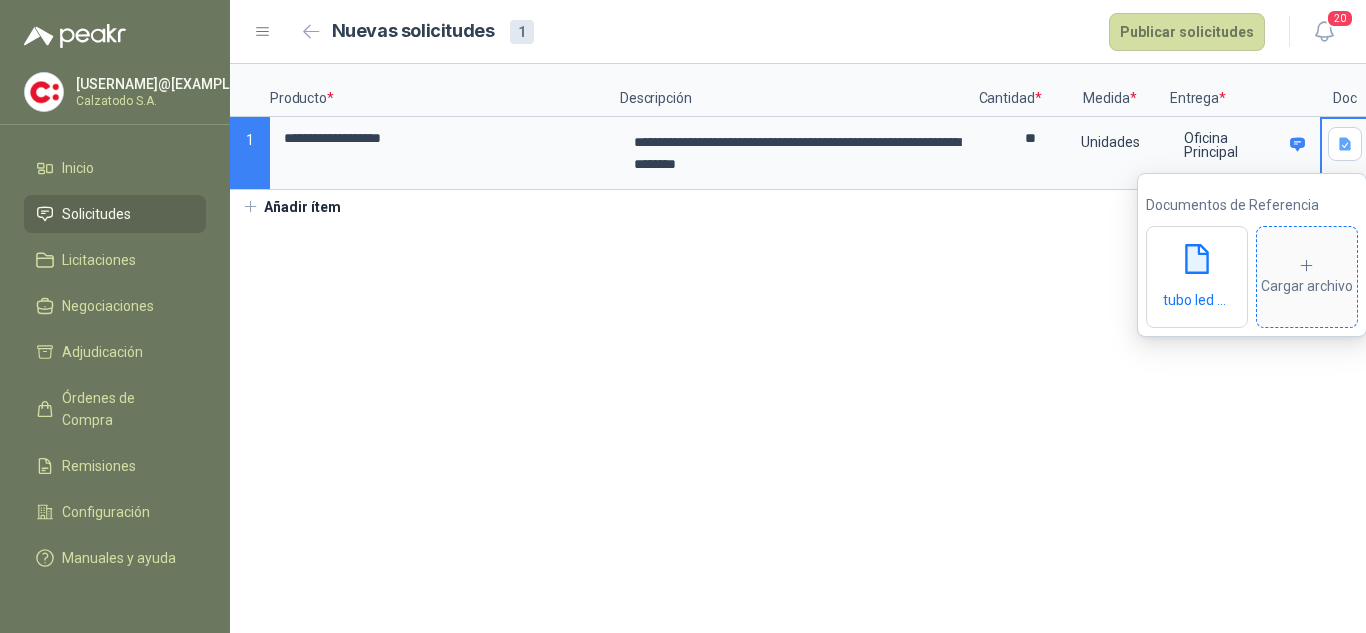 click on "Cargar archivo" at bounding box center (1307, 277) 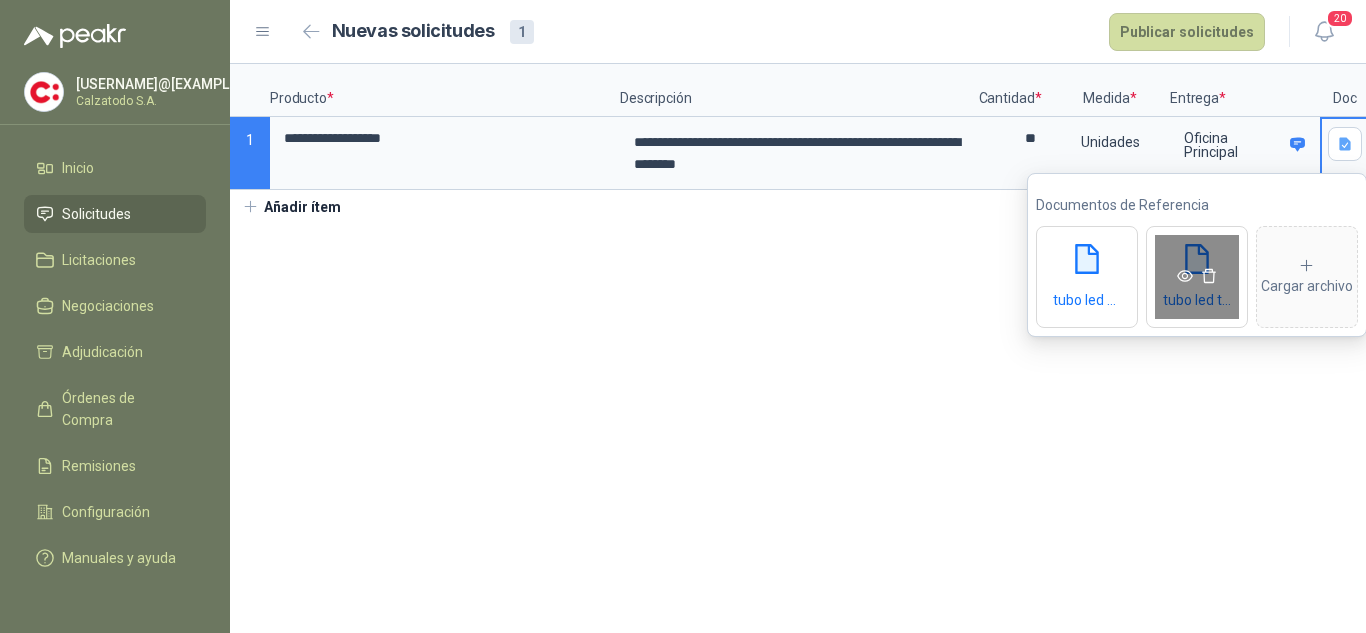 click 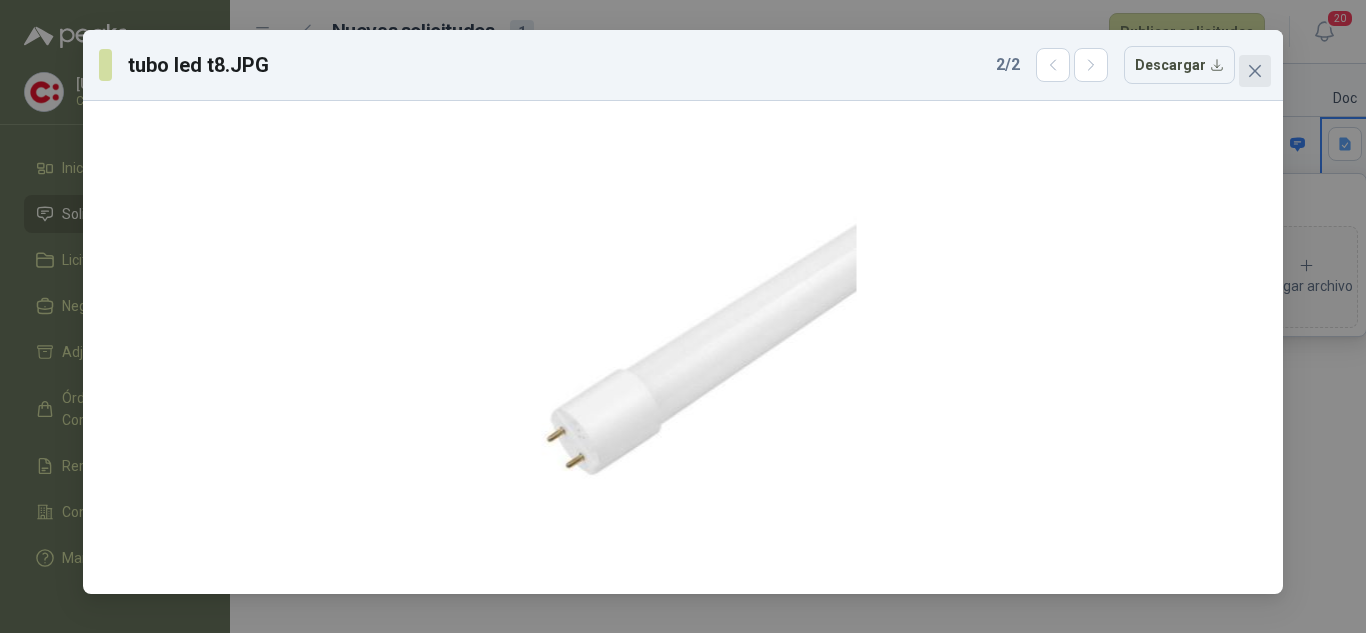click 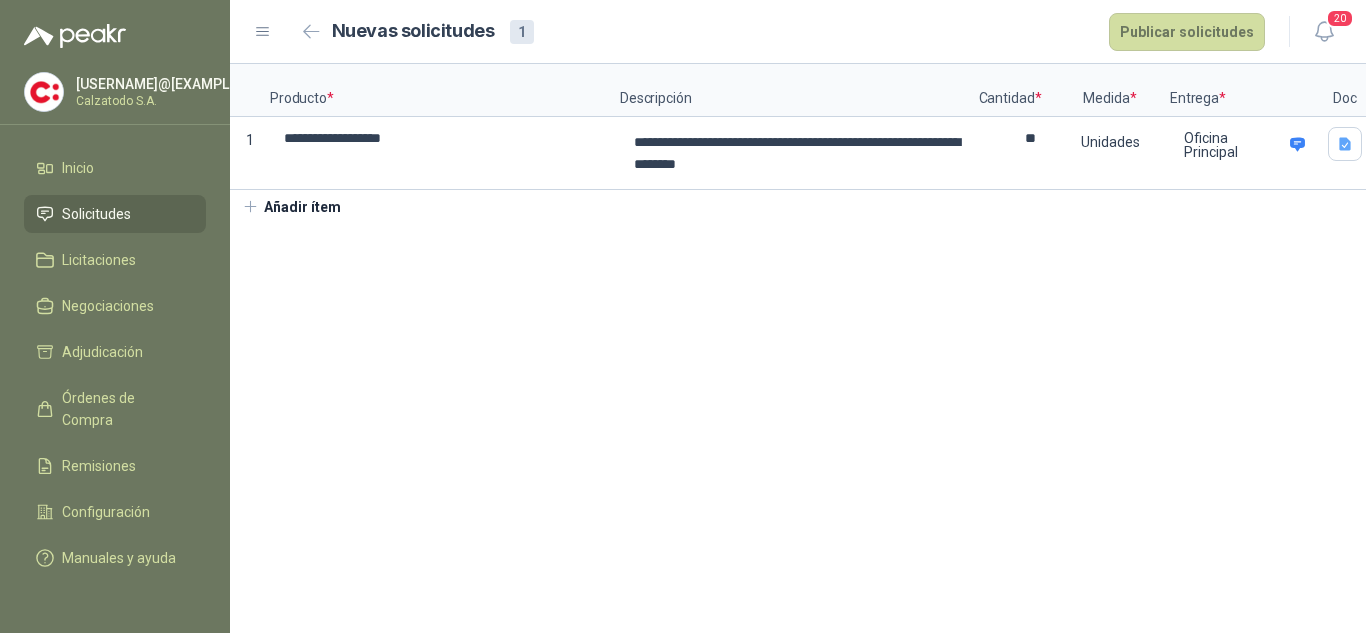 scroll, scrollTop: 0, scrollLeft: 57, axis: horizontal 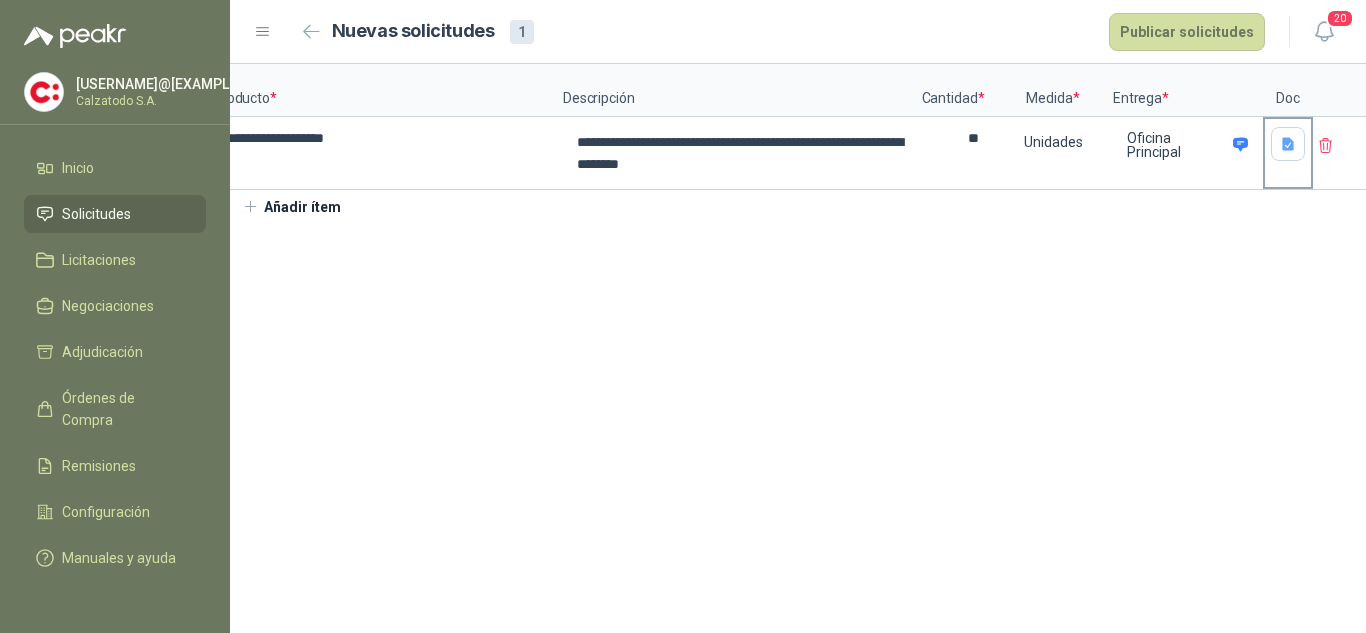 click at bounding box center [1288, 153] 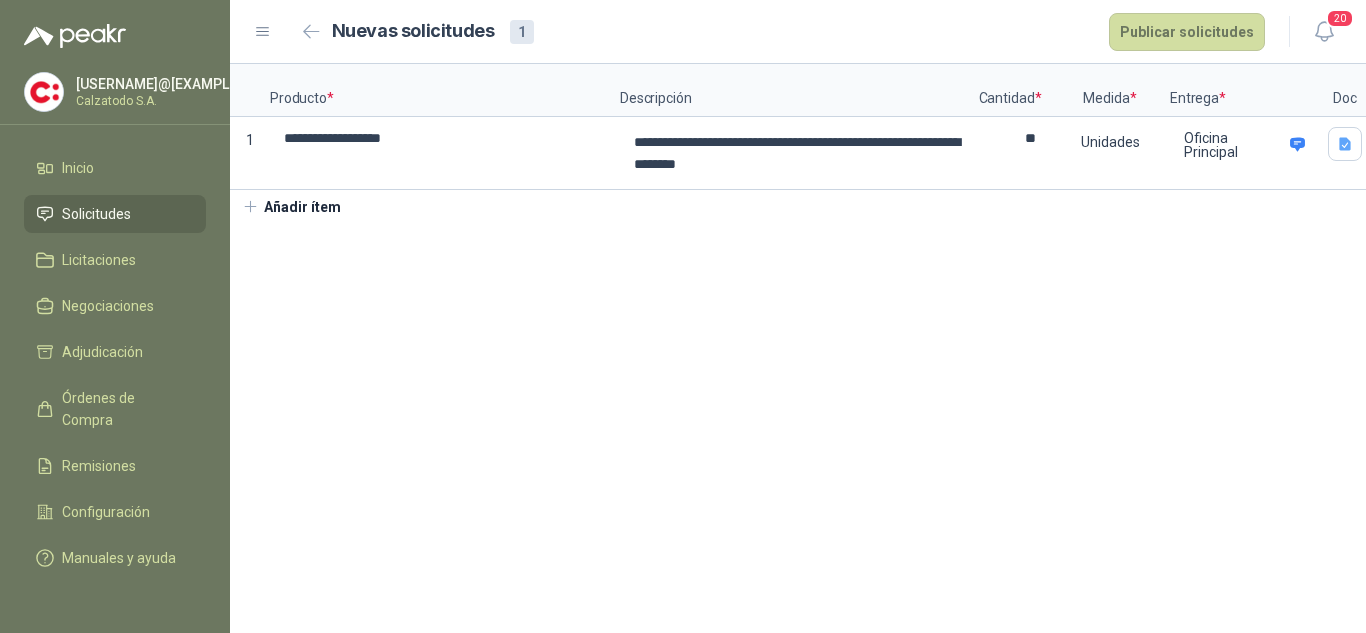 scroll, scrollTop: 0, scrollLeft: 57, axis: horizontal 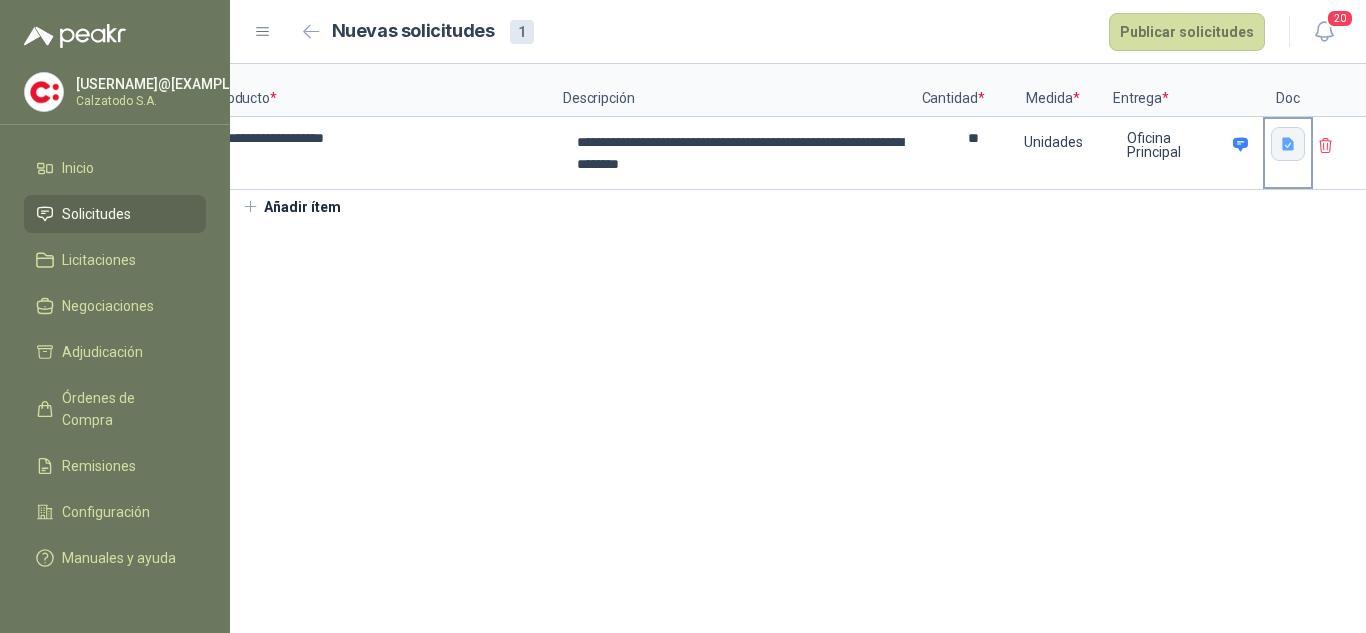 click 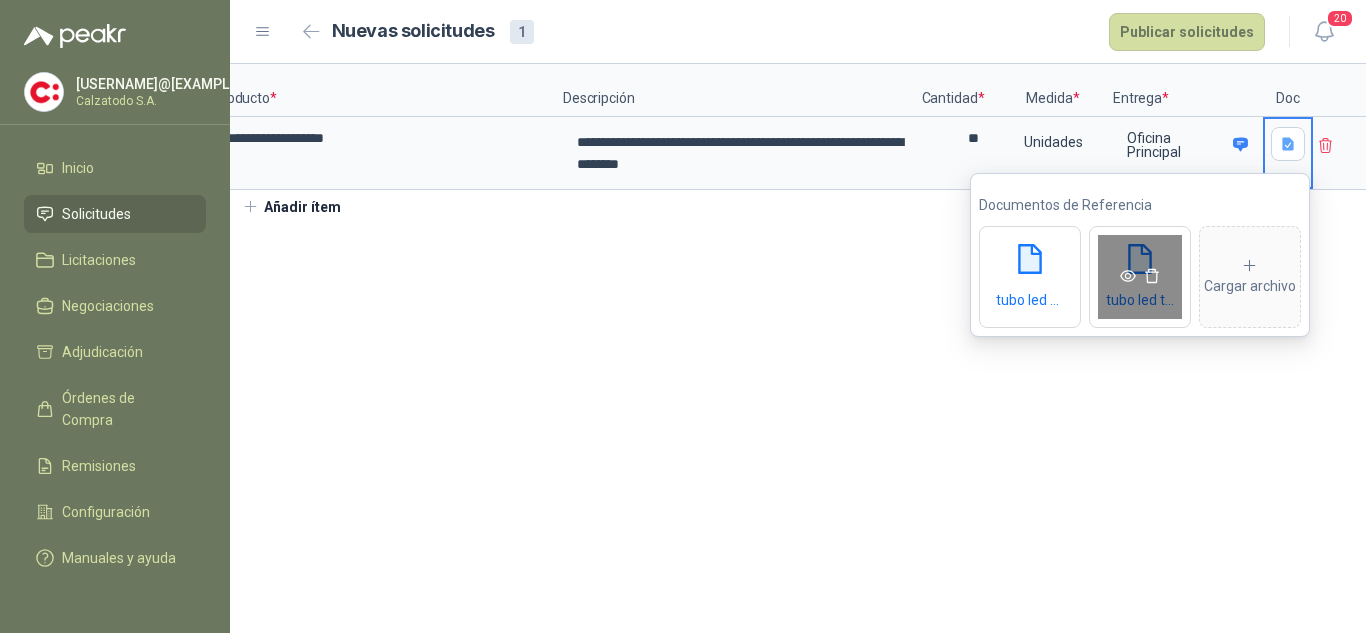 click 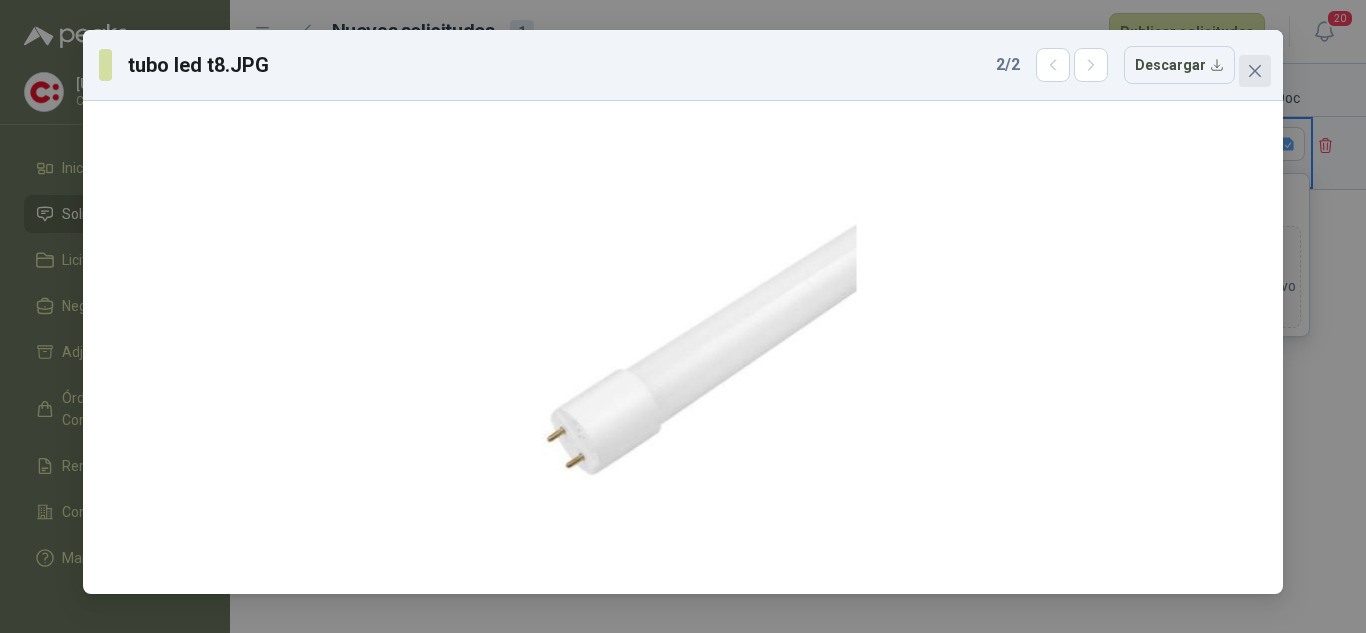 click 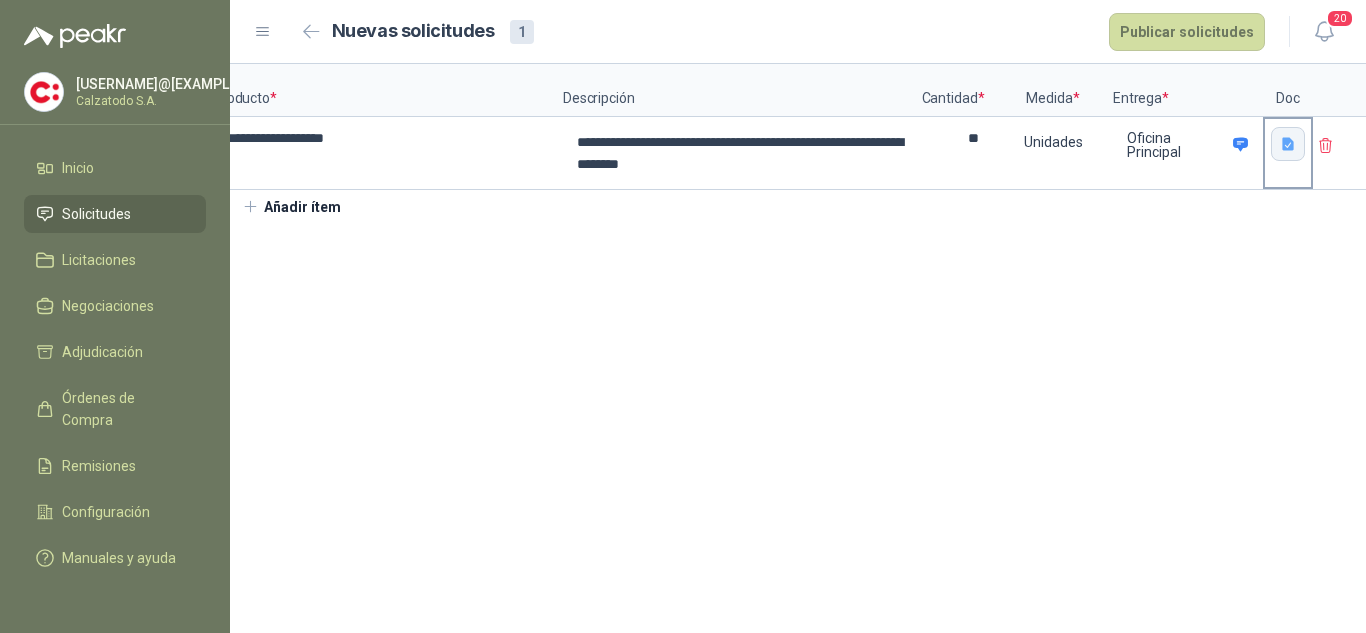 click 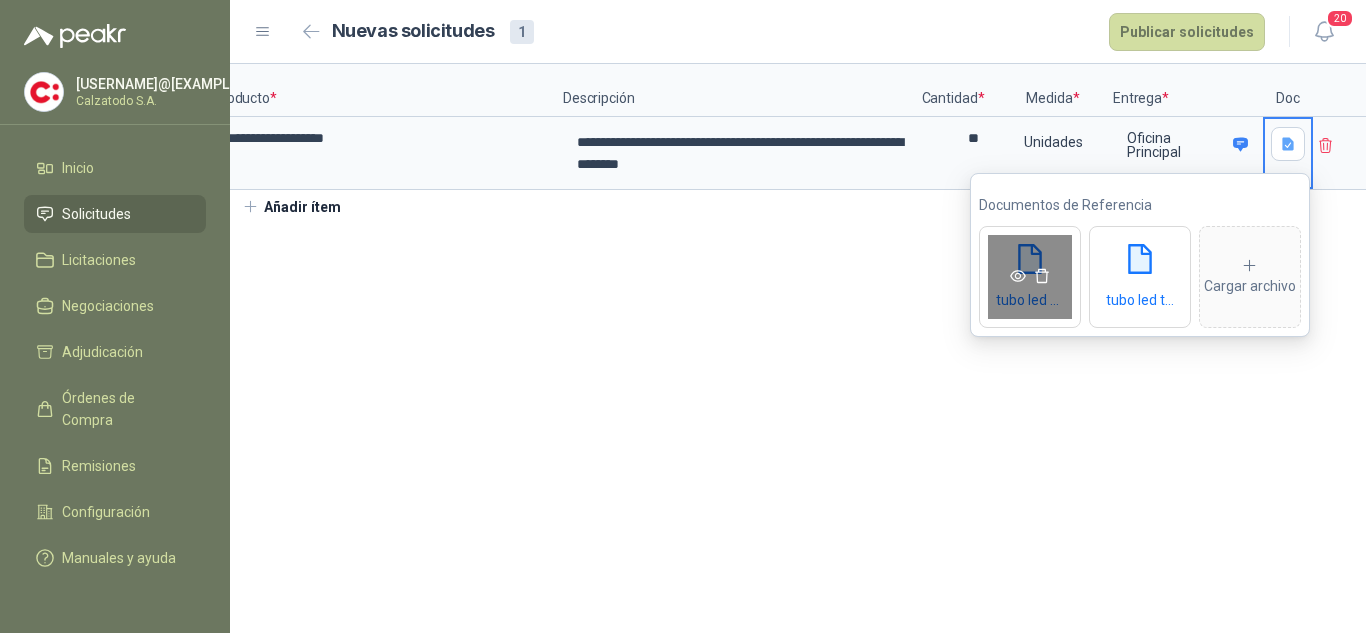 click 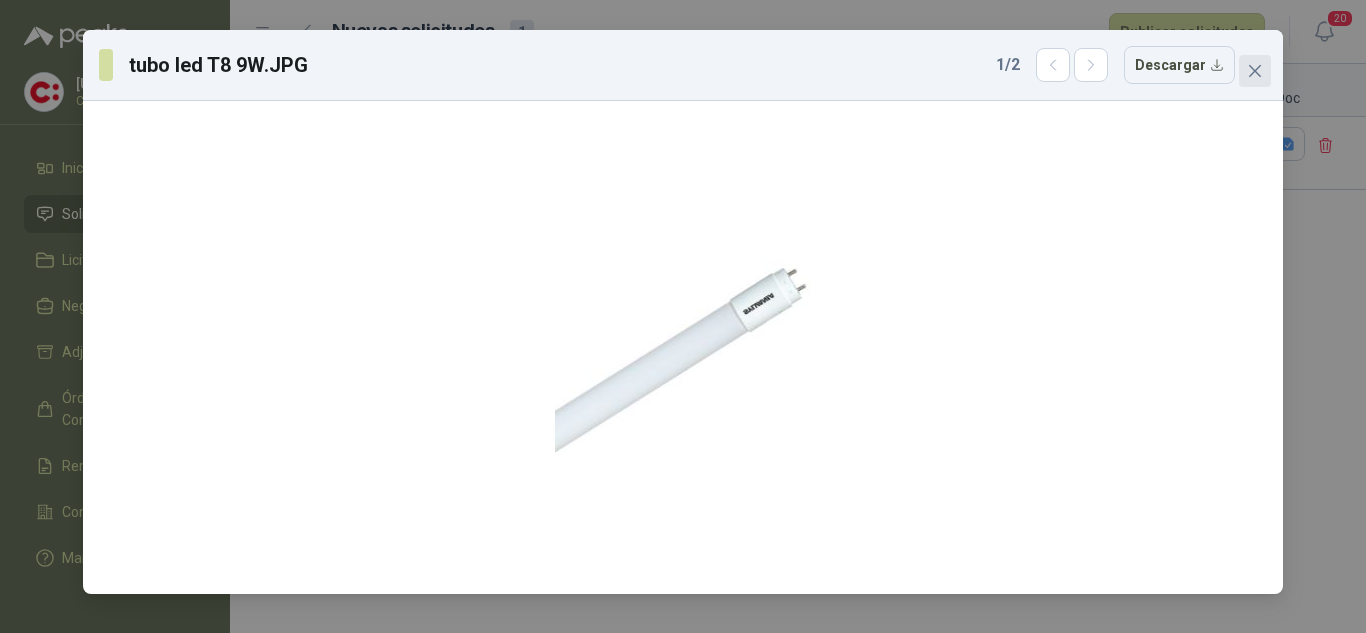 click 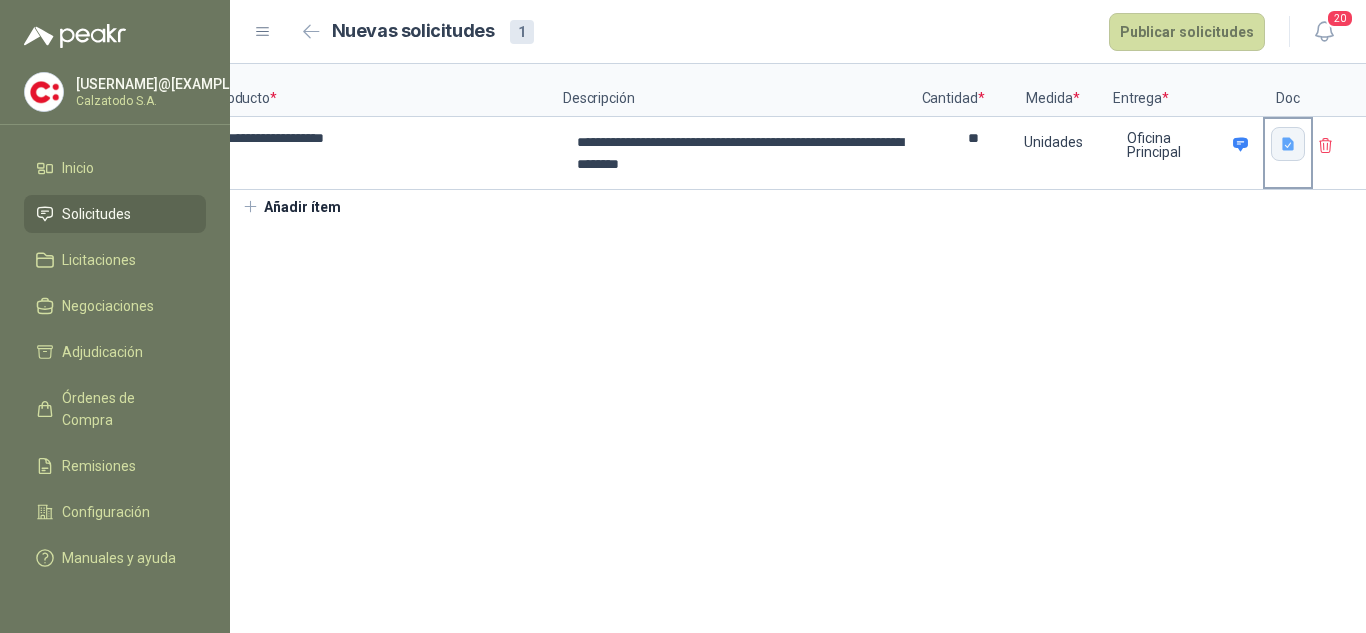 click at bounding box center [1288, 144] 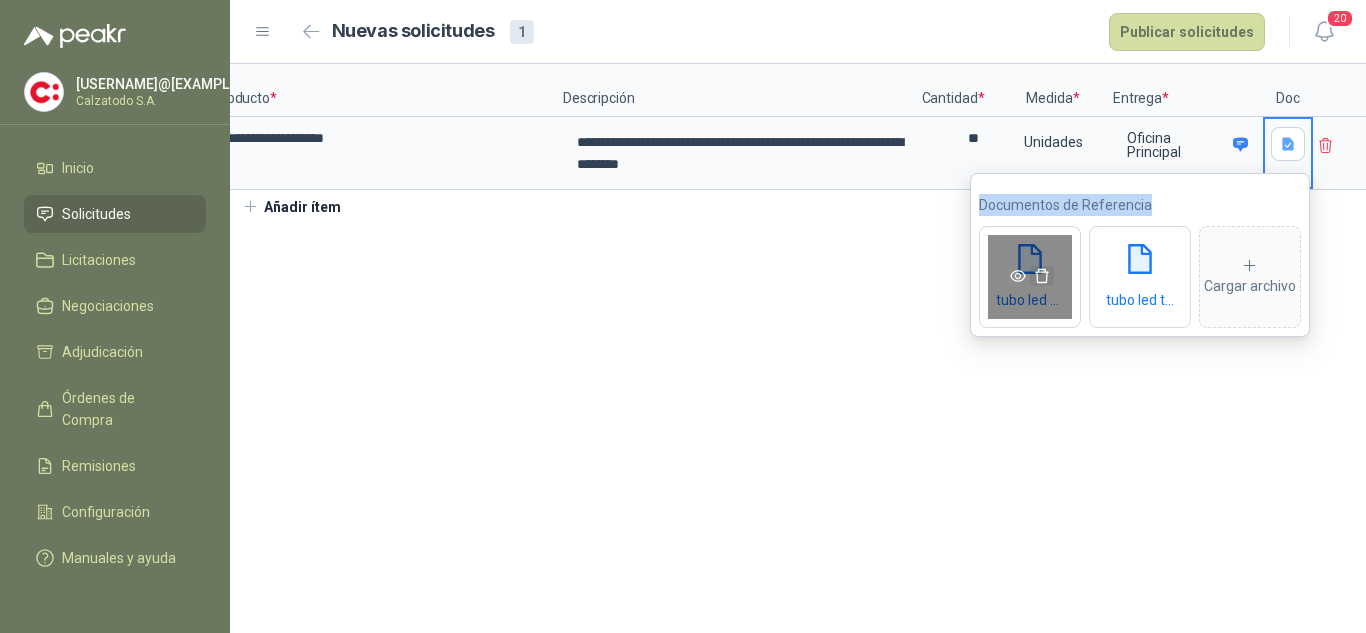 click 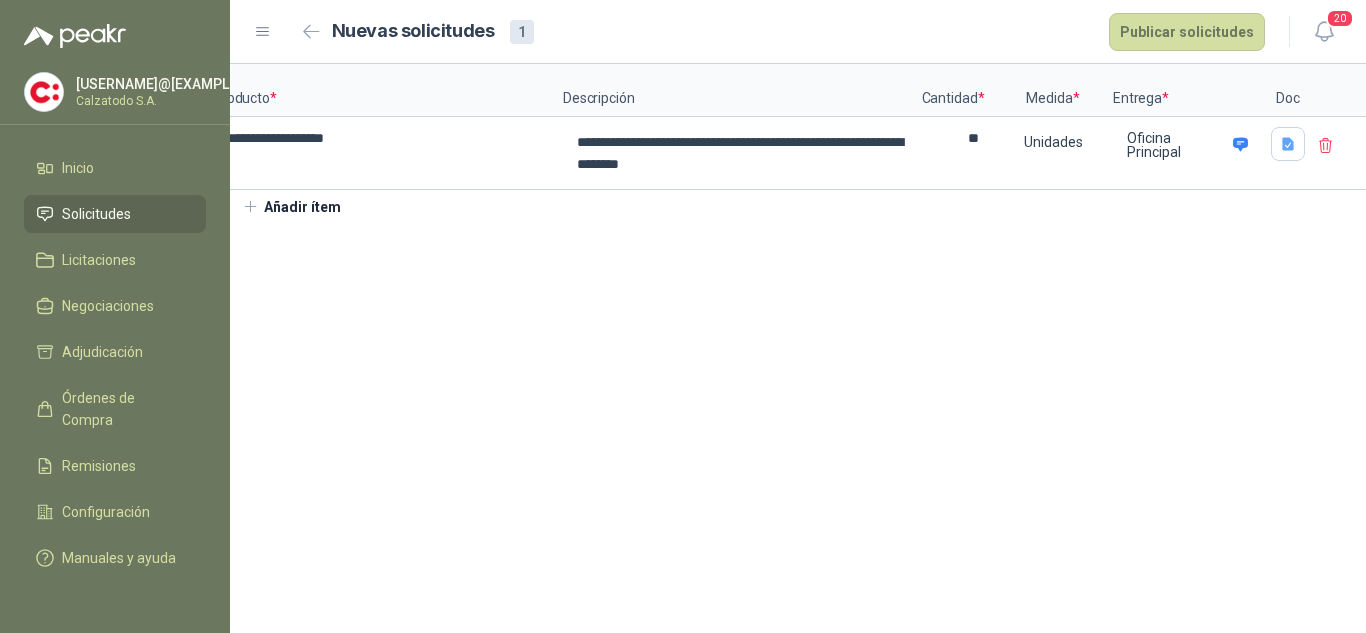 click on "**********" at bounding box center [798, 348] 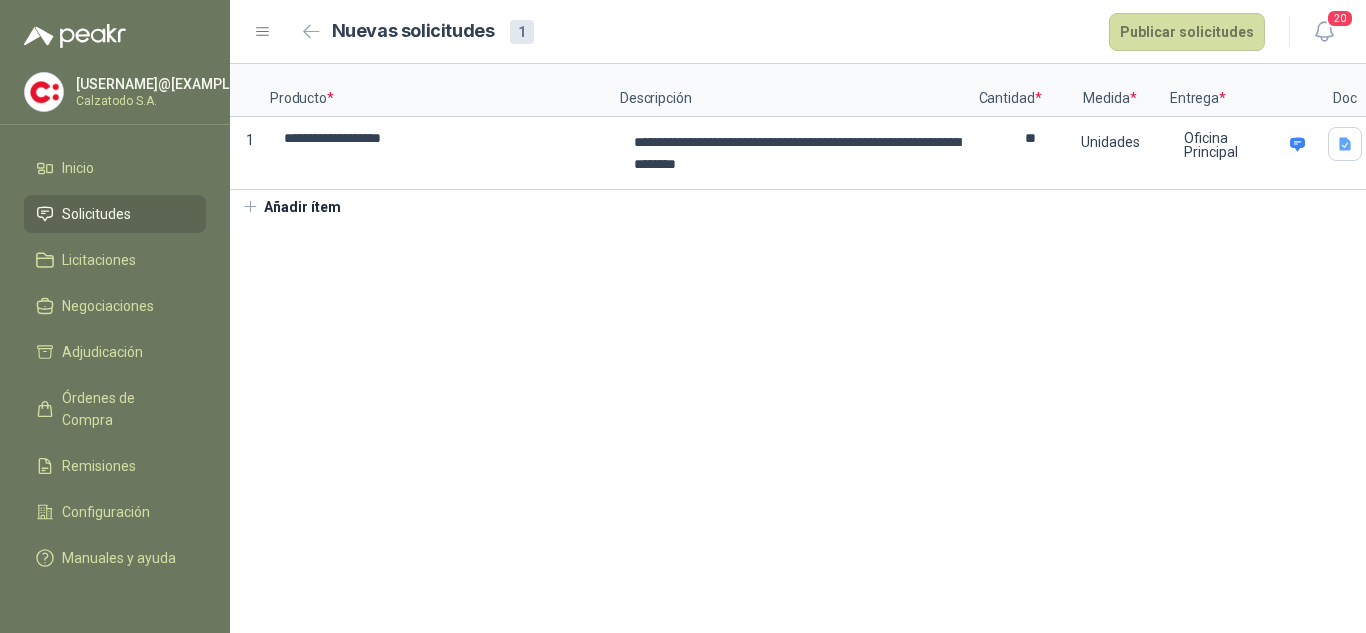 click on "Solicitudes" at bounding box center (96, 214) 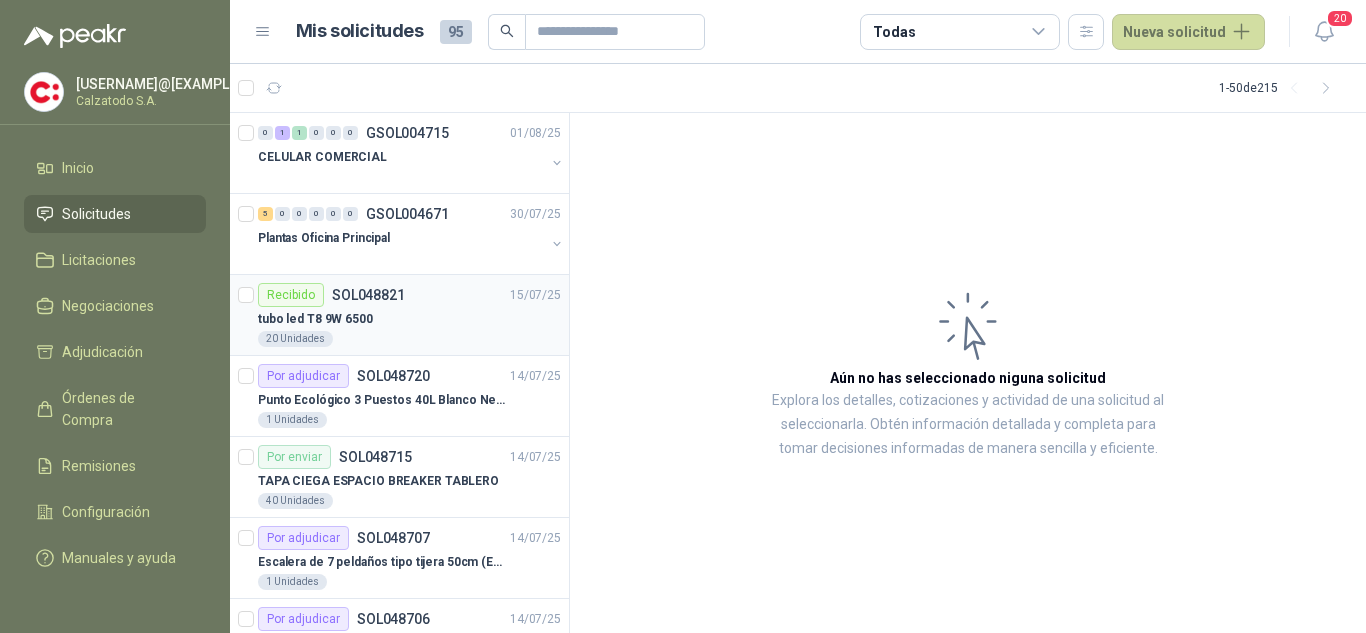 click on "tubo led T8 9W 6500" at bounding box center [315, 319] 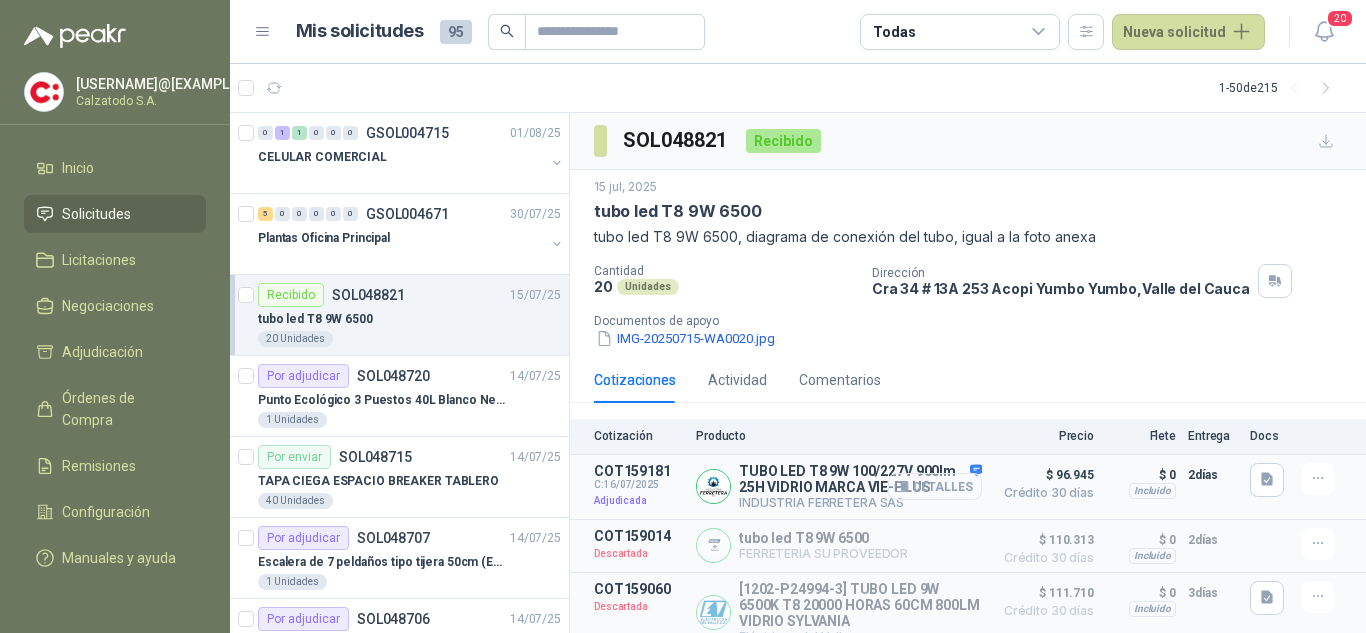 click on "Detalles" at bounding box center [935, 486] 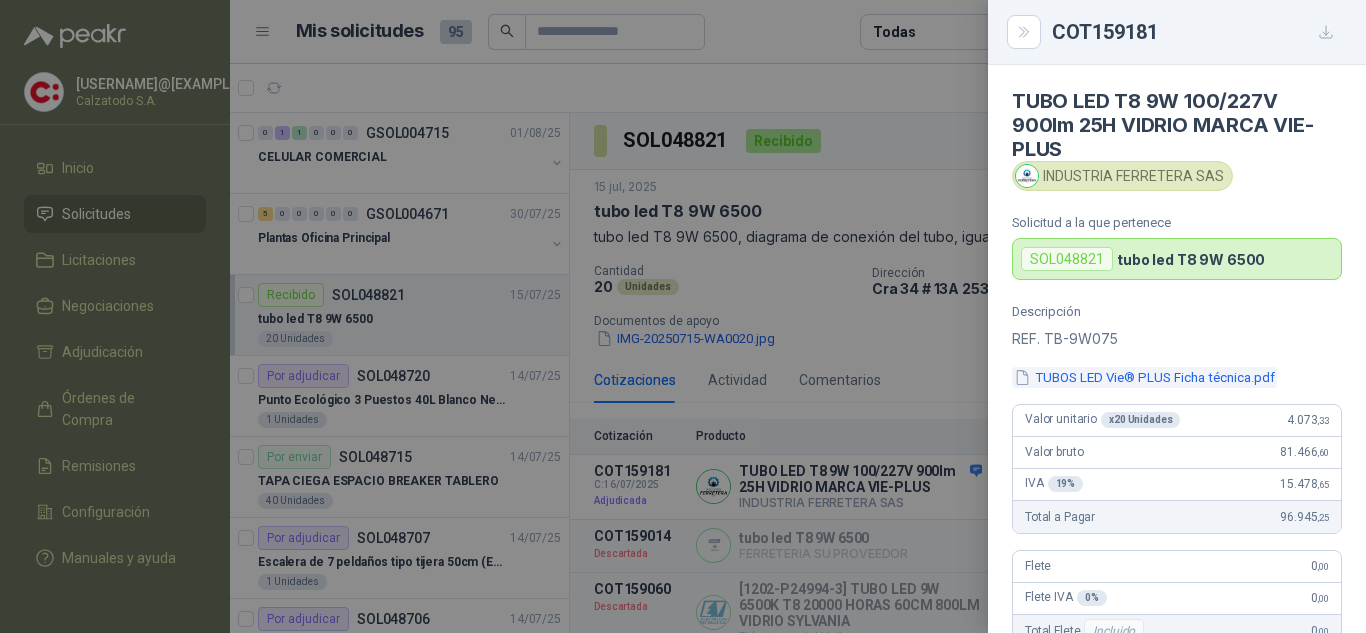 click on "TUBOS LED Vie® PLUS Ficha técnica.pdf" at bounding box center [1144, 377] 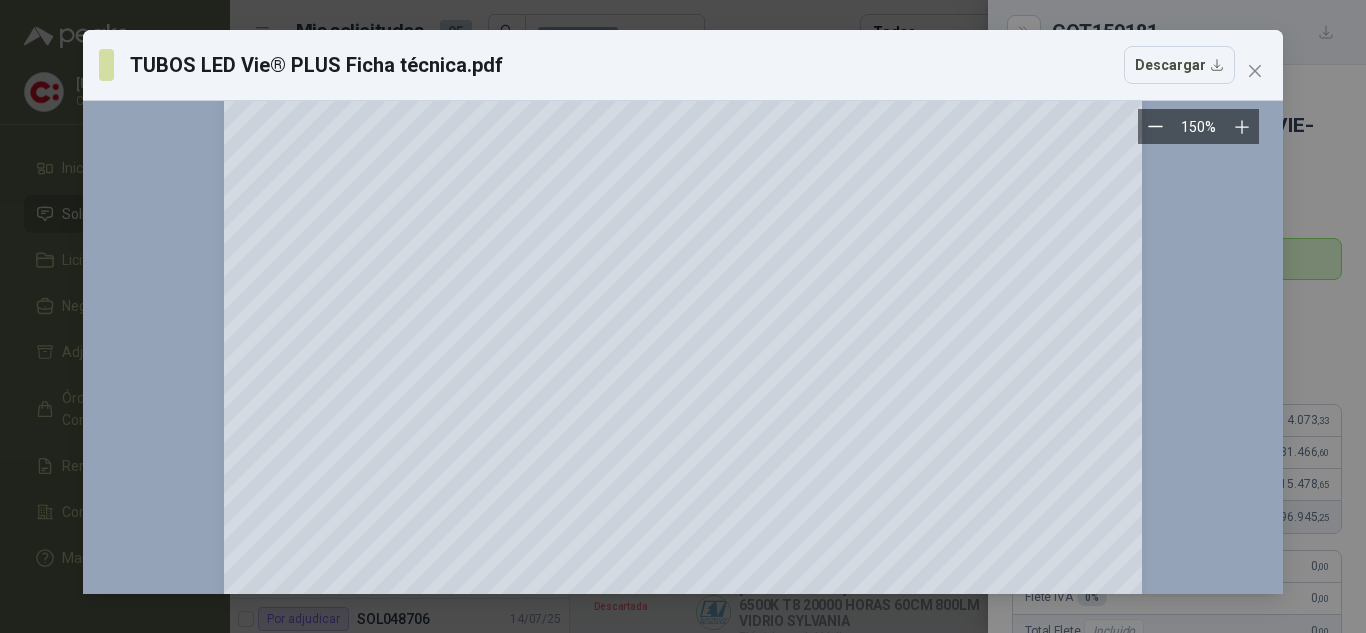 scroll, scrollTop: 500, scrollLeft: 0, axis: vertical 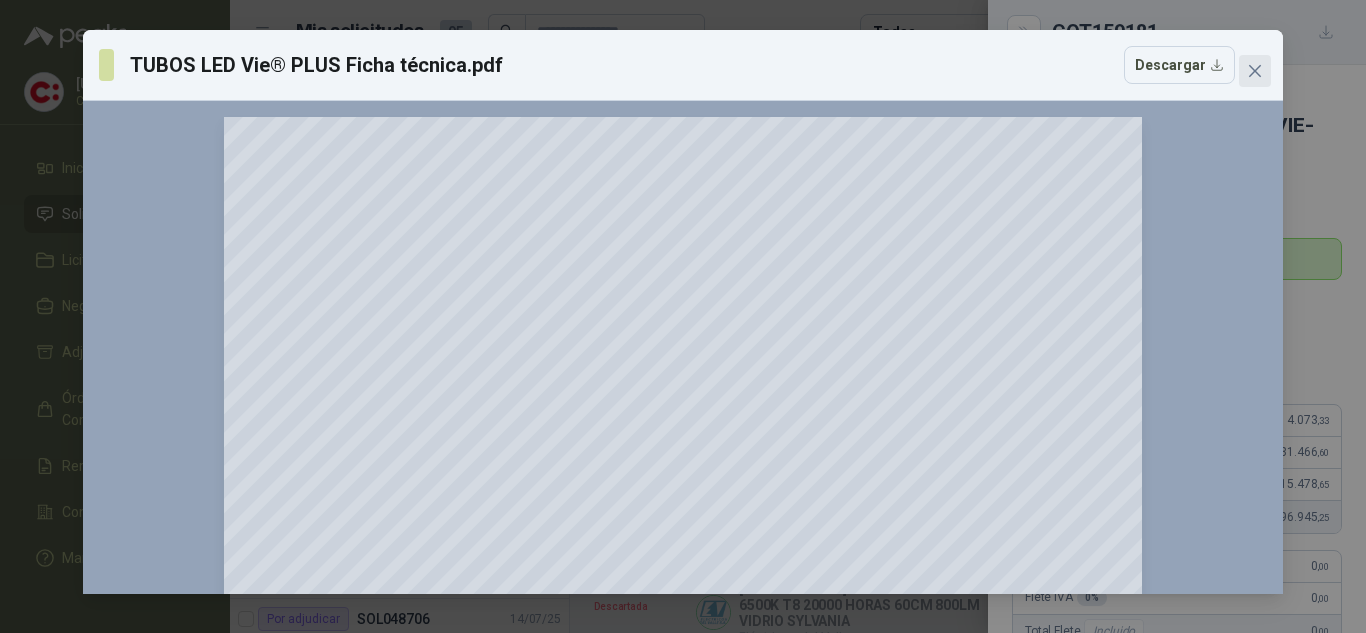 click 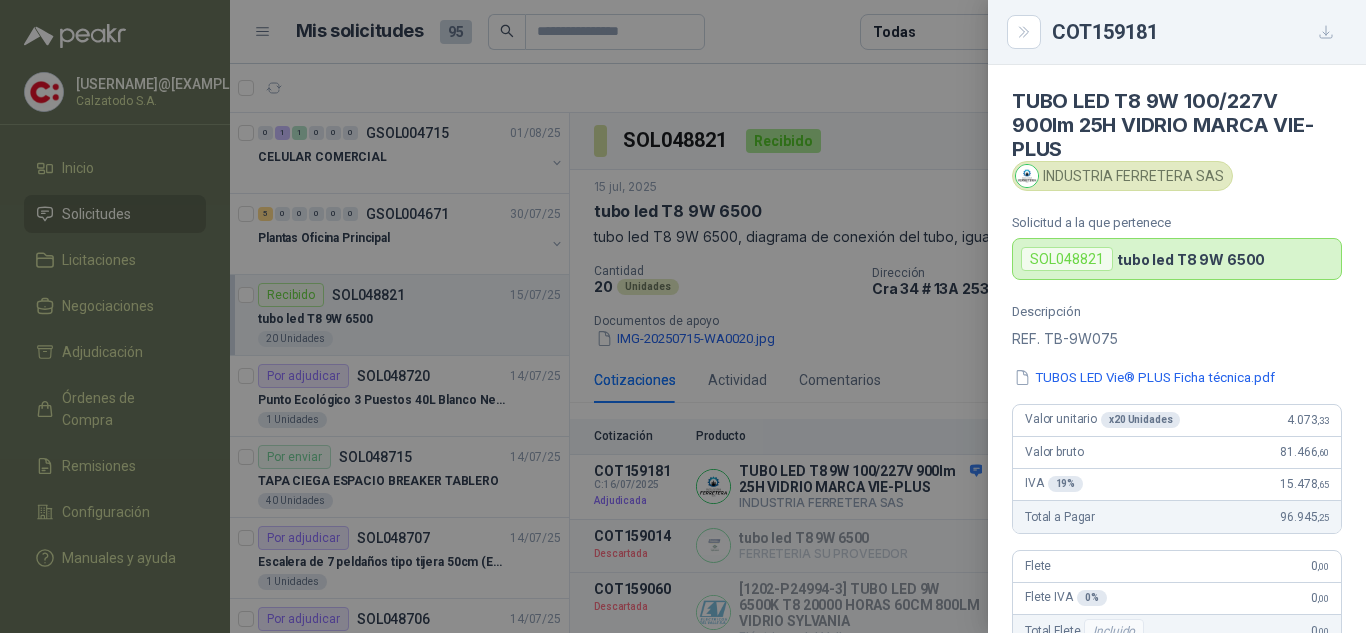 click at bounding box center (683, 316) 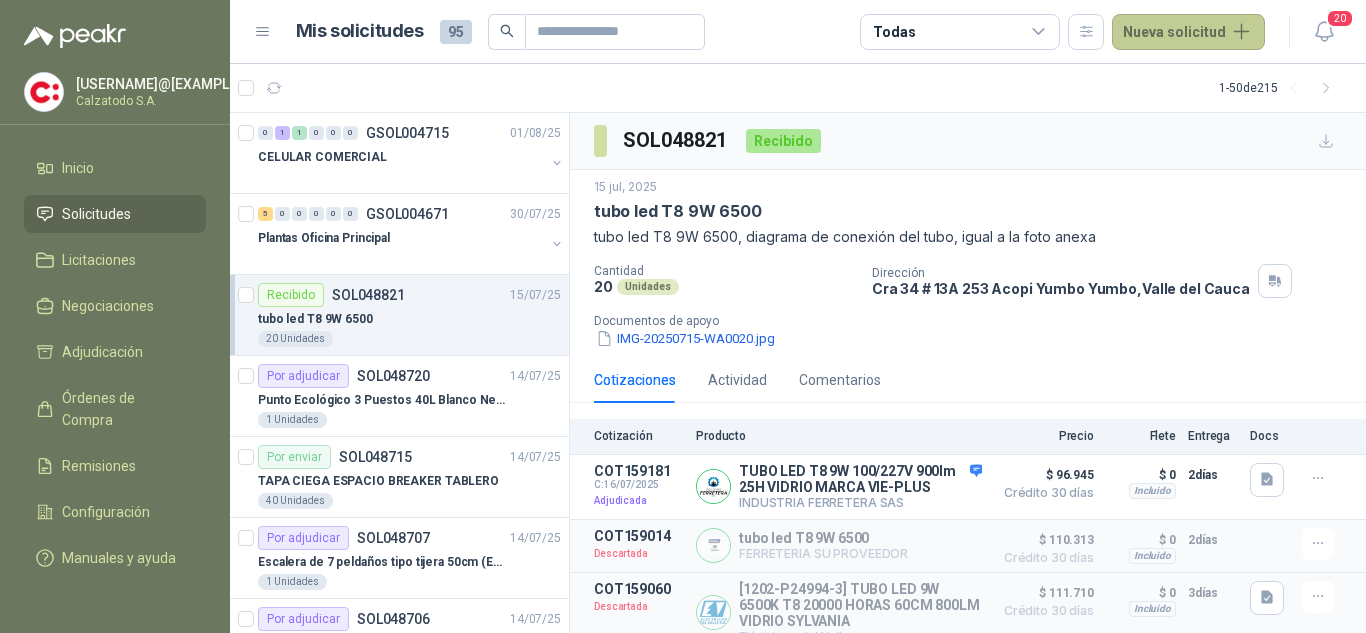 click on "Nueva solicitud" at bounding box center [1188, 32] 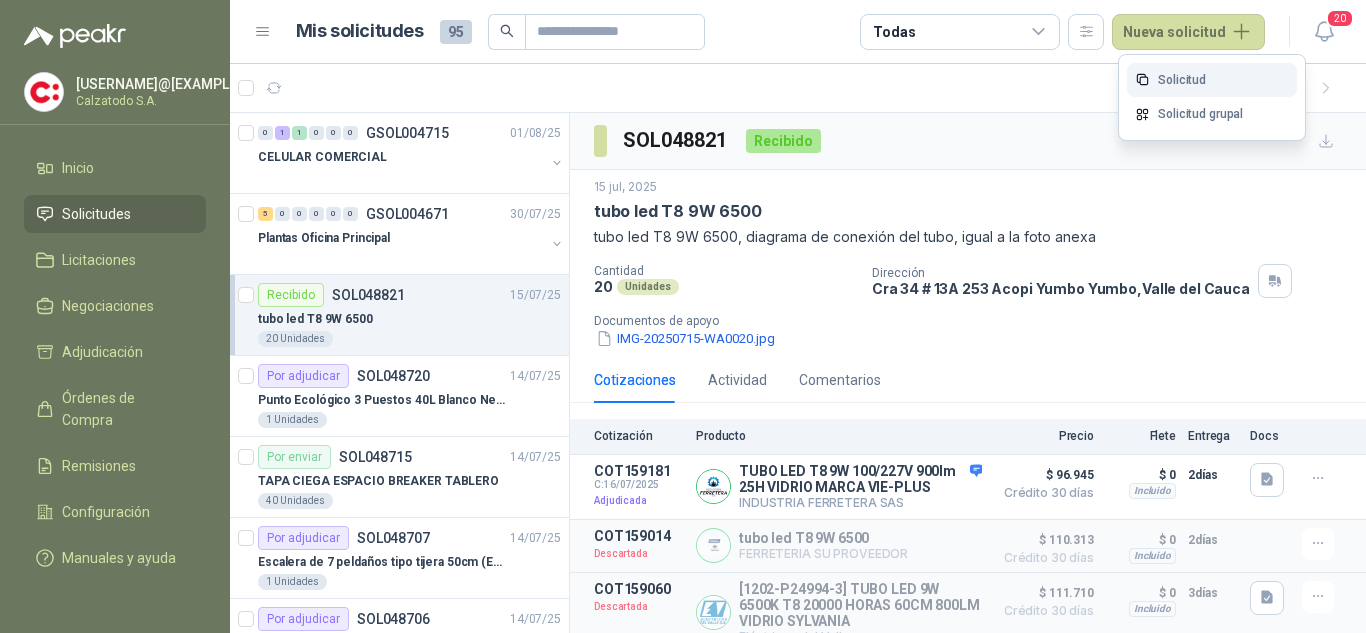 click on "Solicitud" at bounding box center [1212, 80] 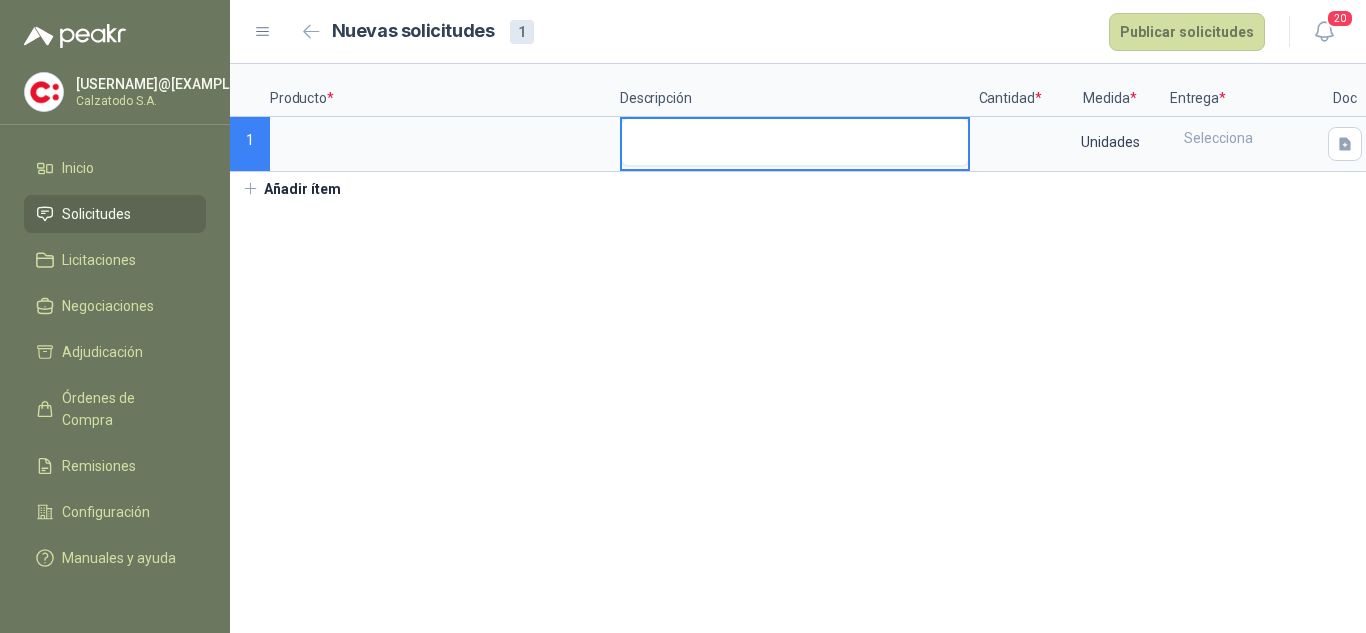 click at bounding box center [795, 142] 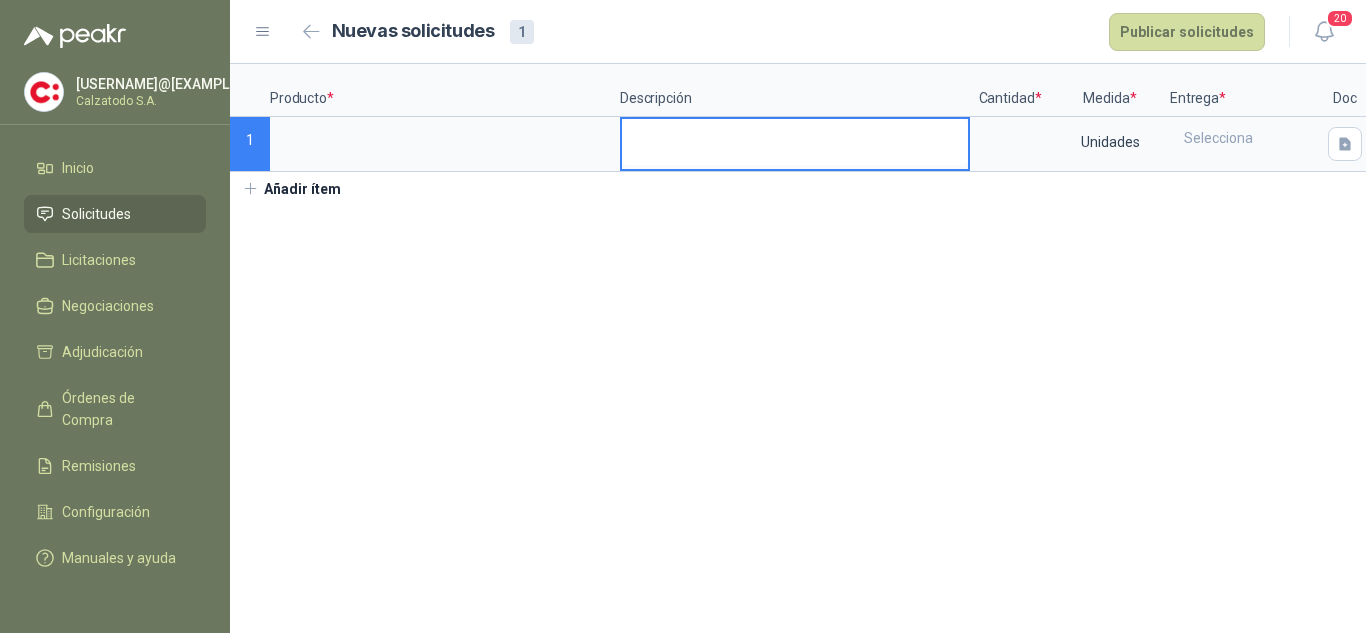 type 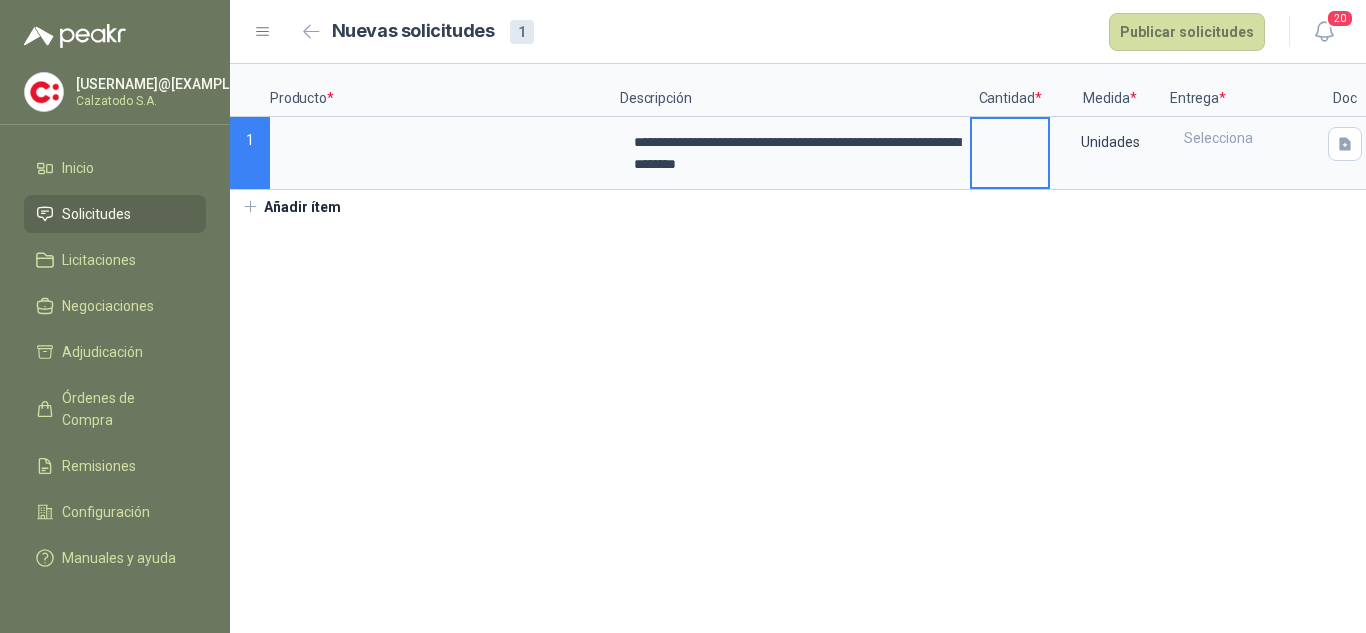 click at bounding box center (1010, 138) 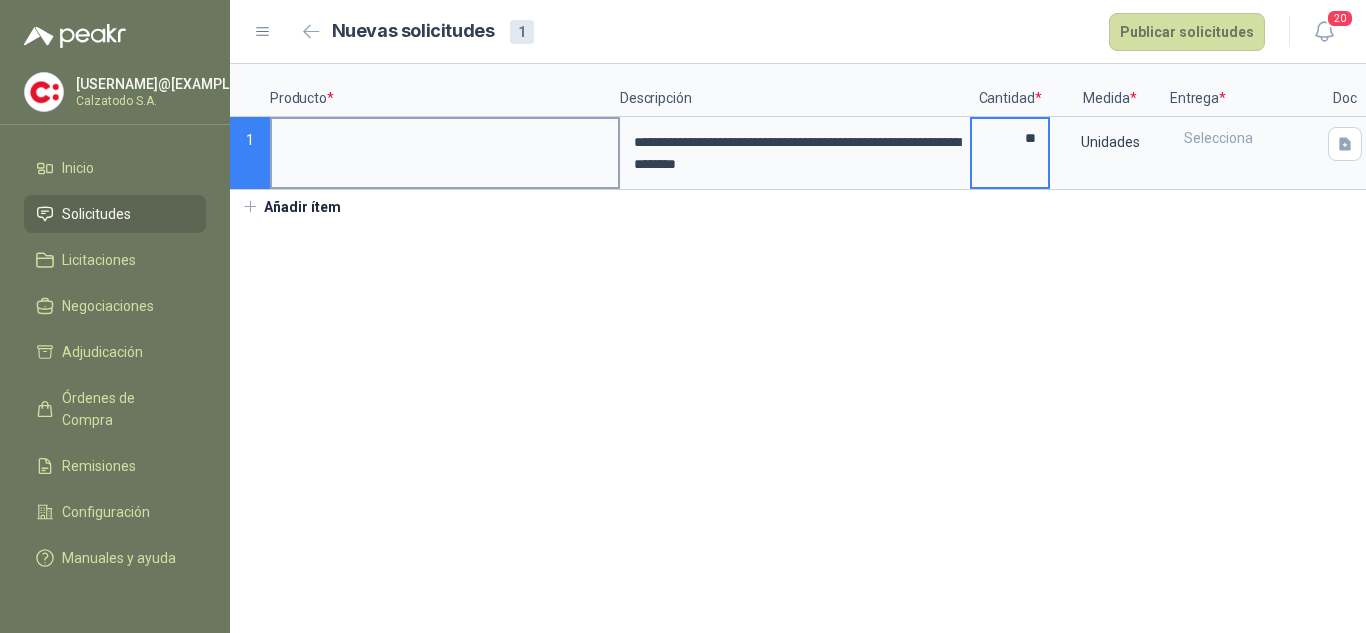 type on "**" 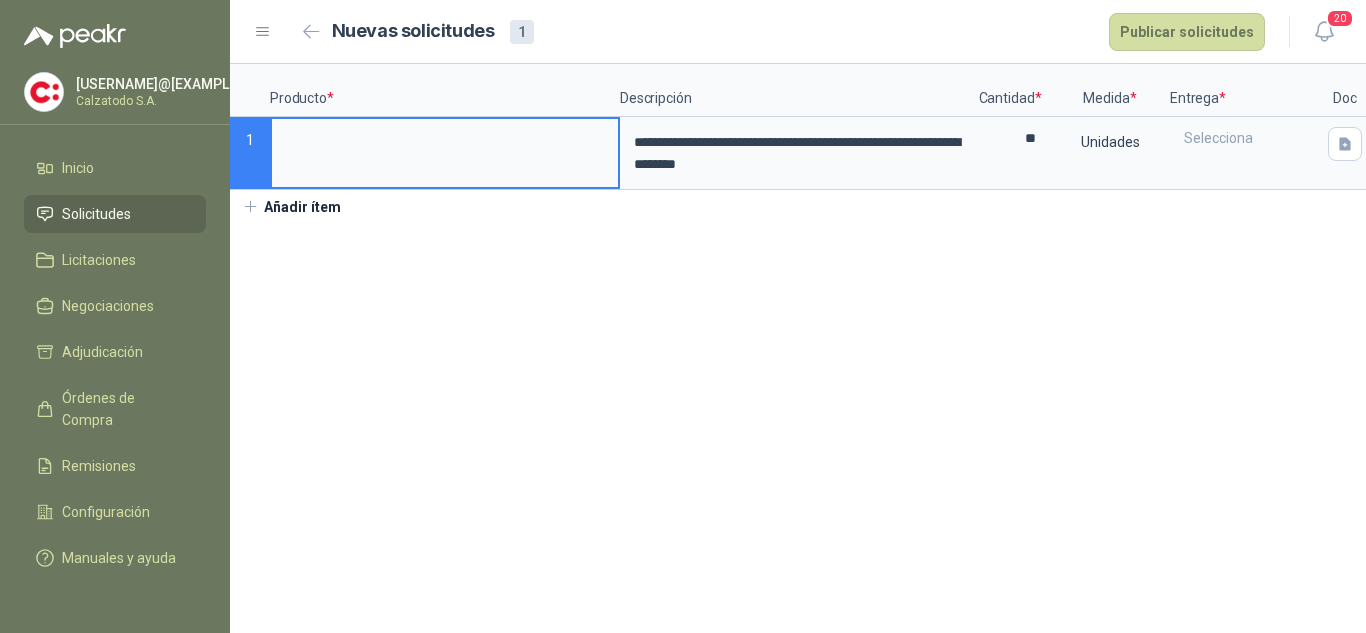 click at bounding box center [445, 138] 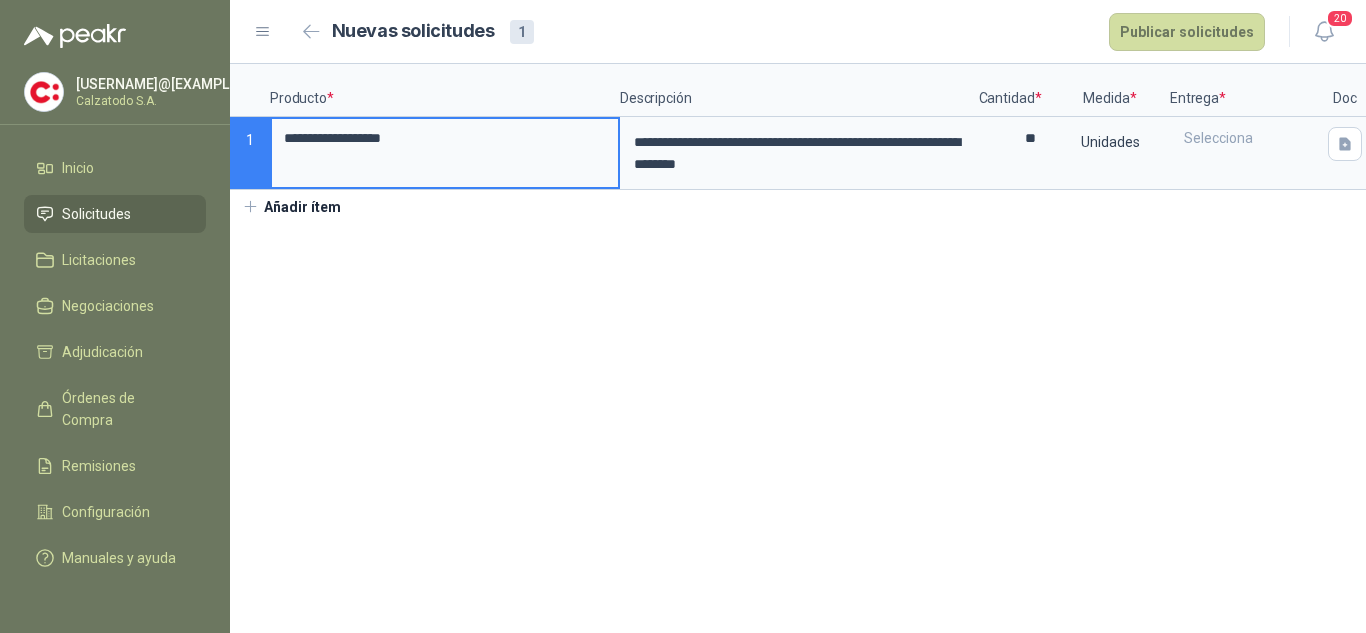 click on "**********" at bounding box center (445, 138) 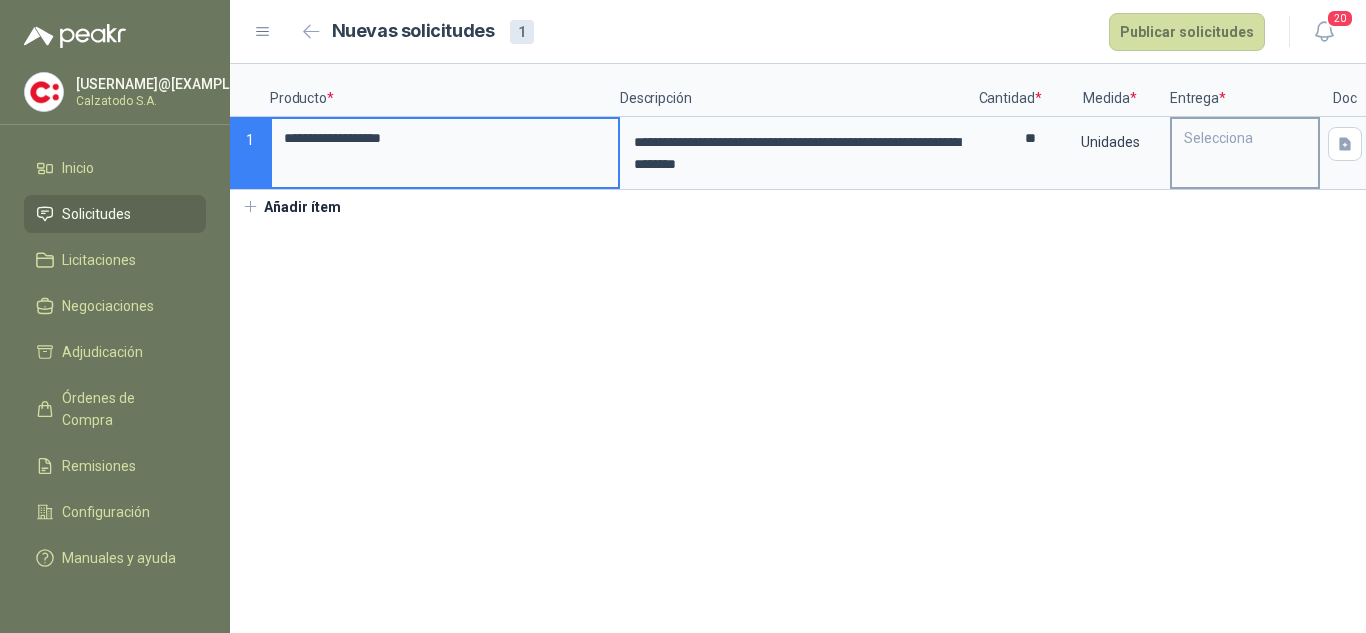 type on "**********" 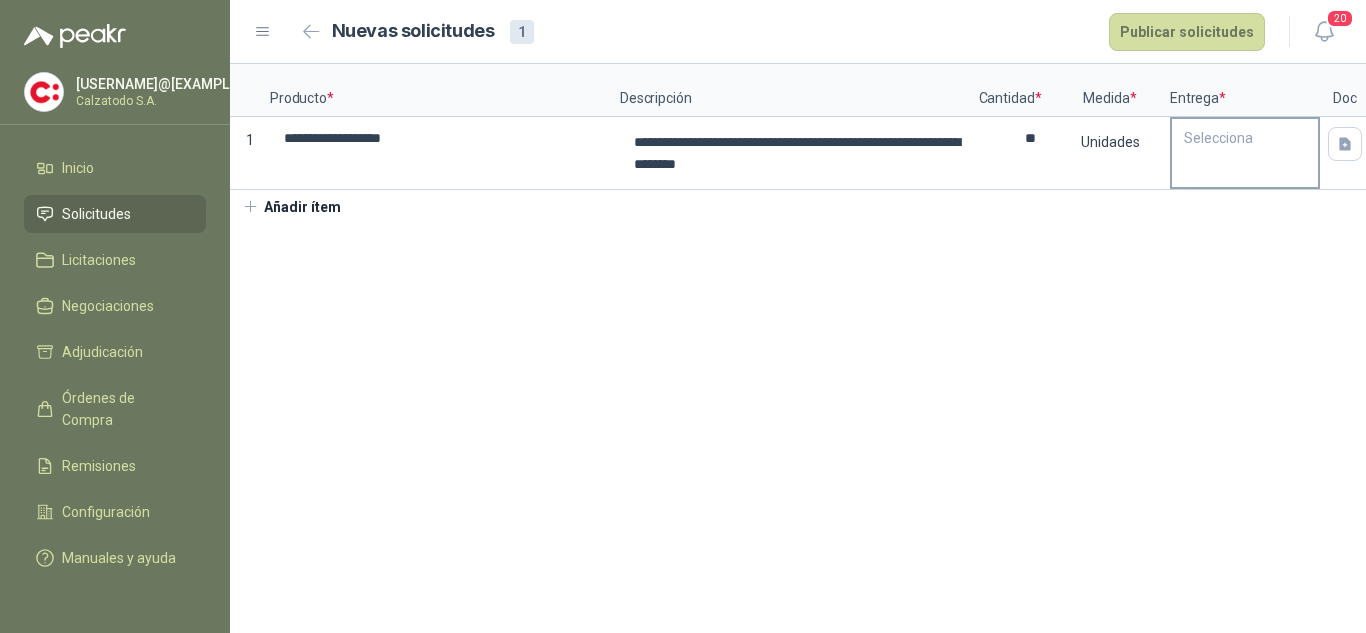 click on "Selecciona" at bounding box center [1245, 138] 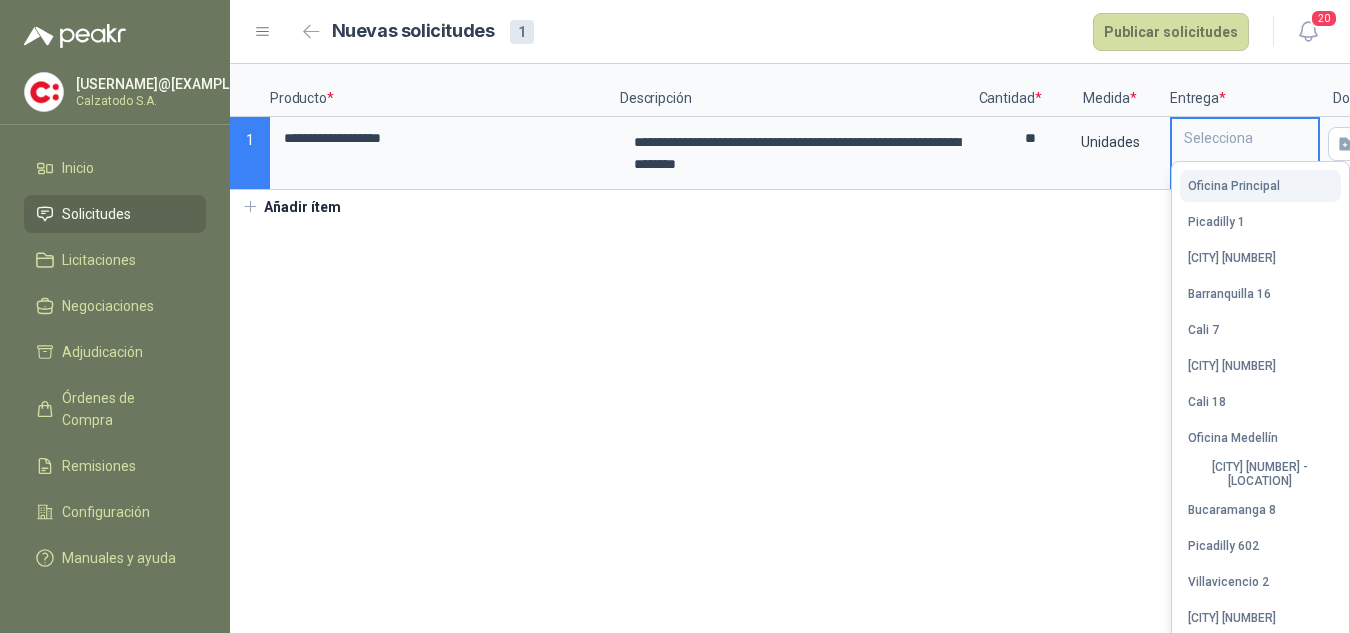 click on "Oficina Principal" at bounding box center [1234, 186] 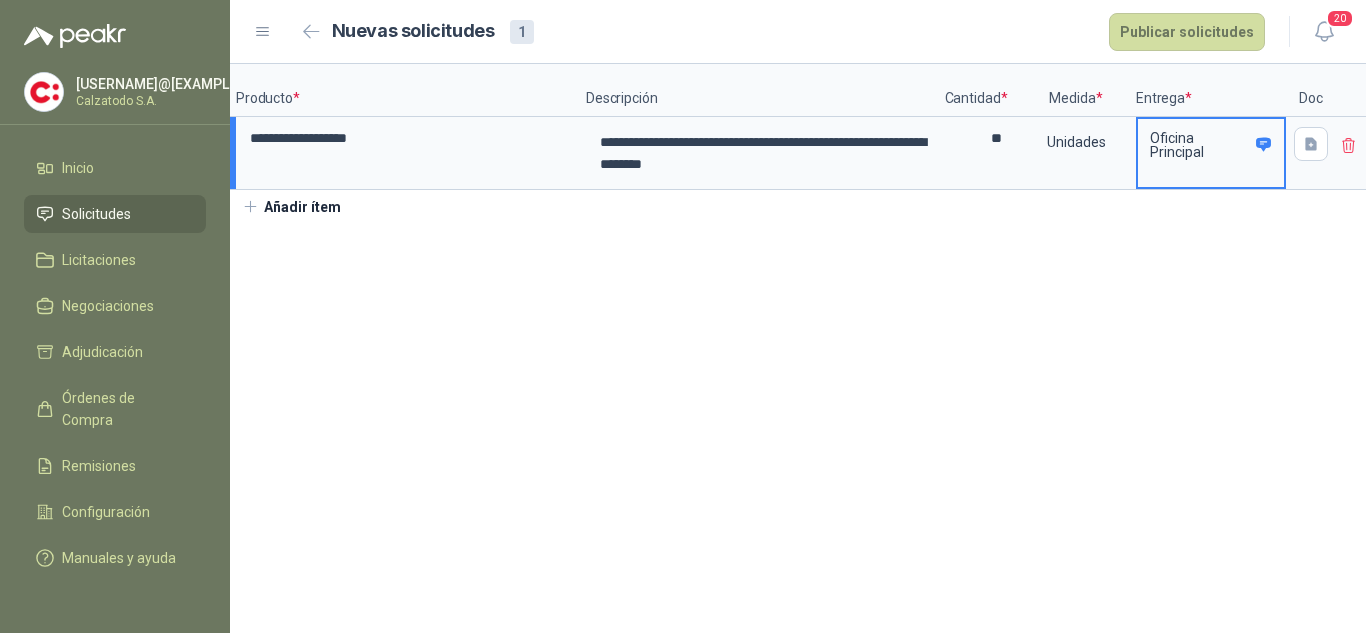 scroll, scrollTop: 0, scrollLeft: 27, axis: horizontal 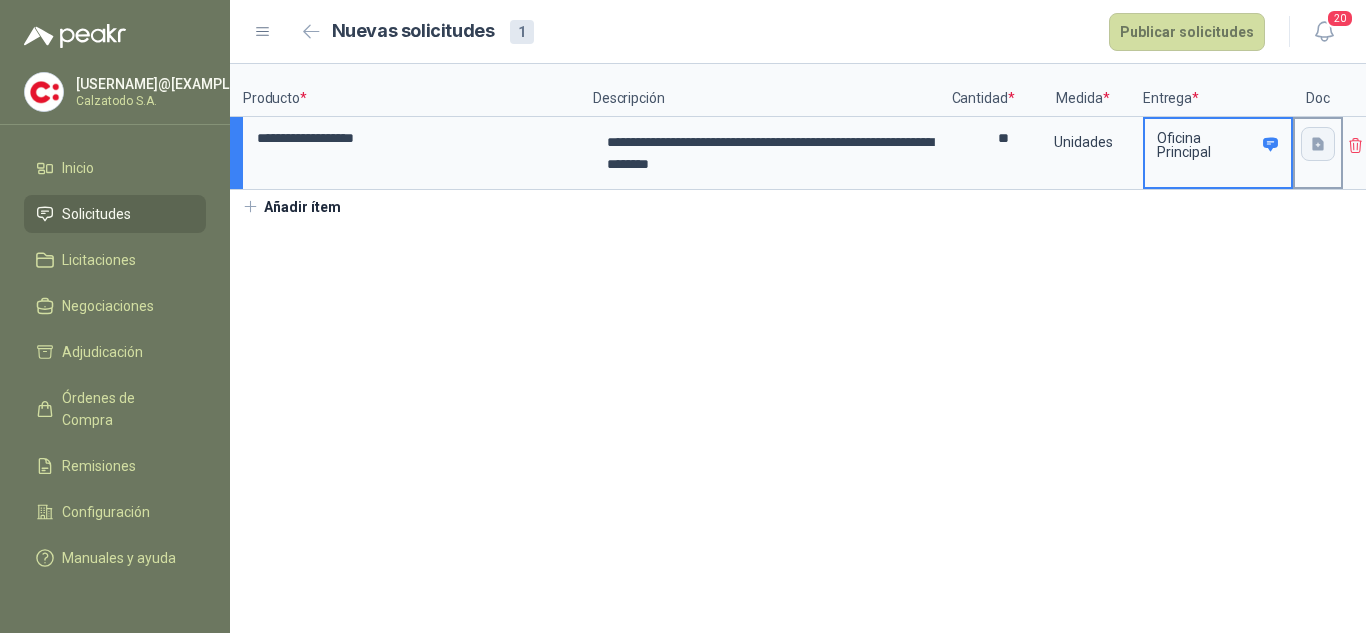 click 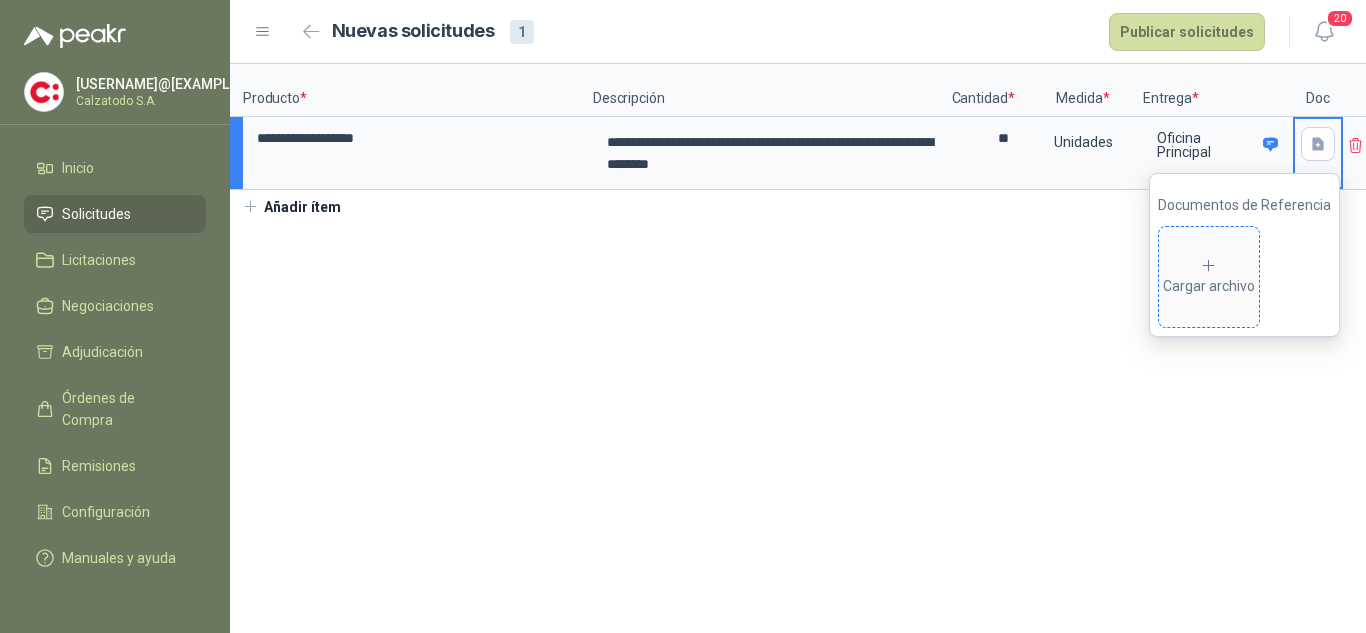 click on "Cargar archivo" at bounding box center [1209, 277] 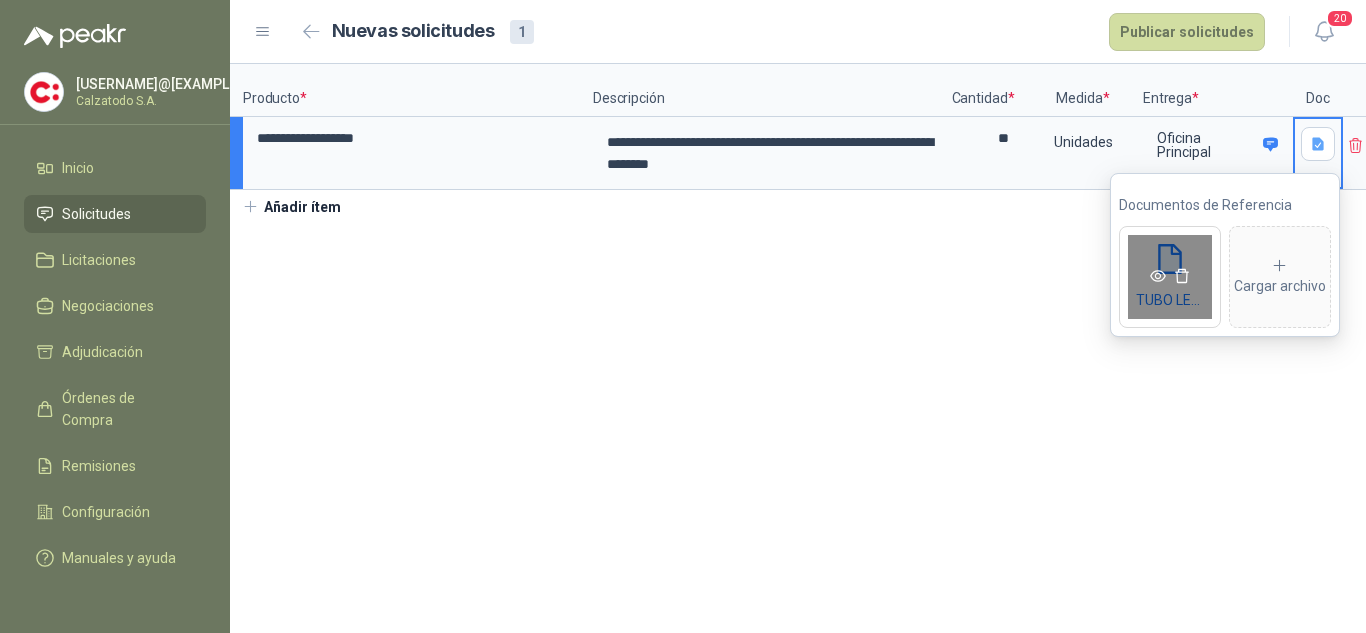 click 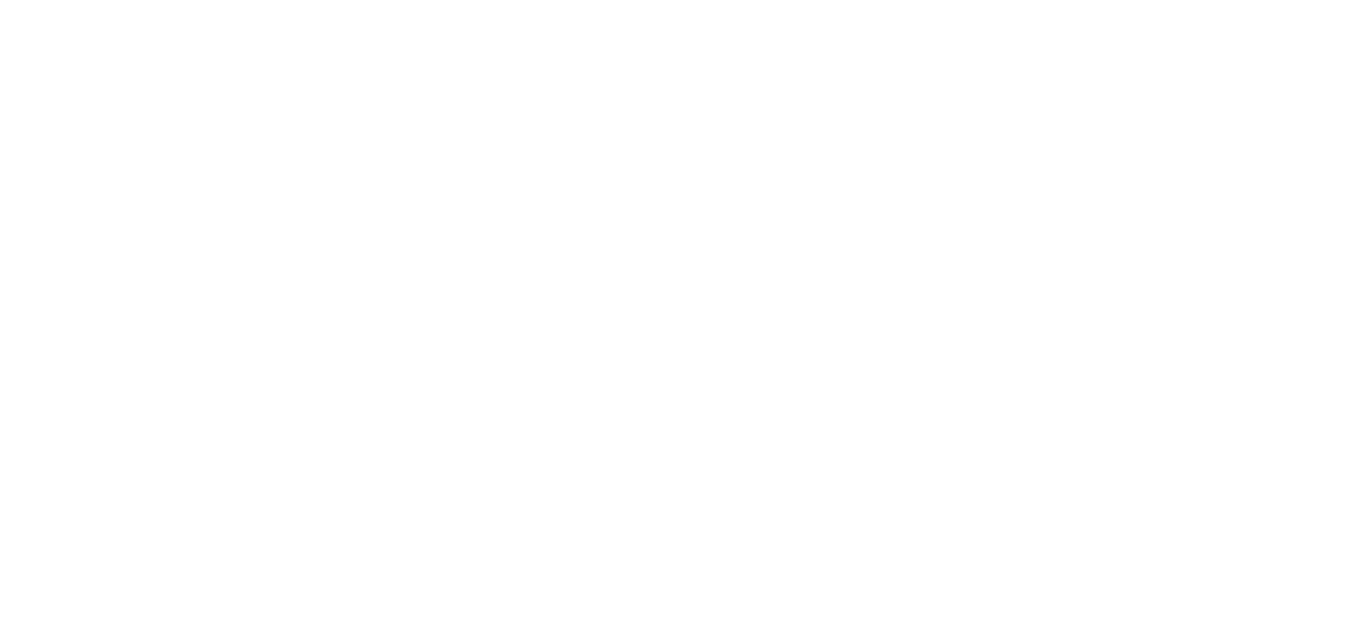 scroll, scrollTop: 0, scrollLeft: 0, axis: both 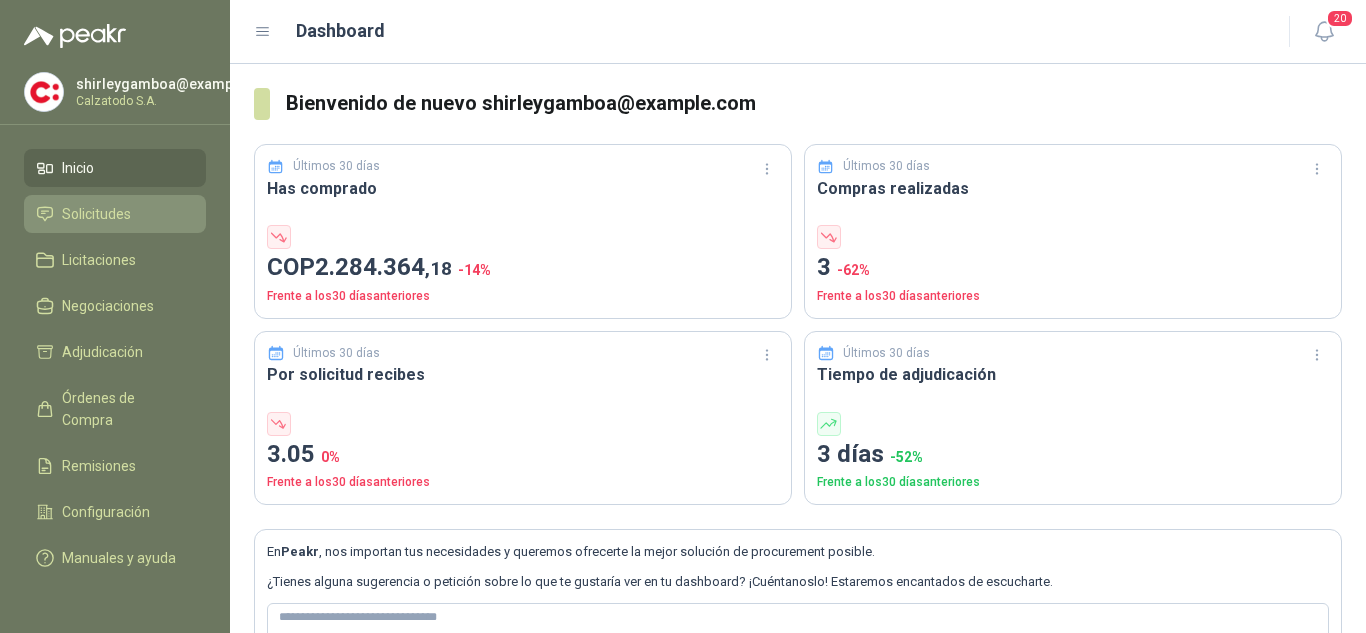 click on "Solicitudes" at bounding box center (96, 214) 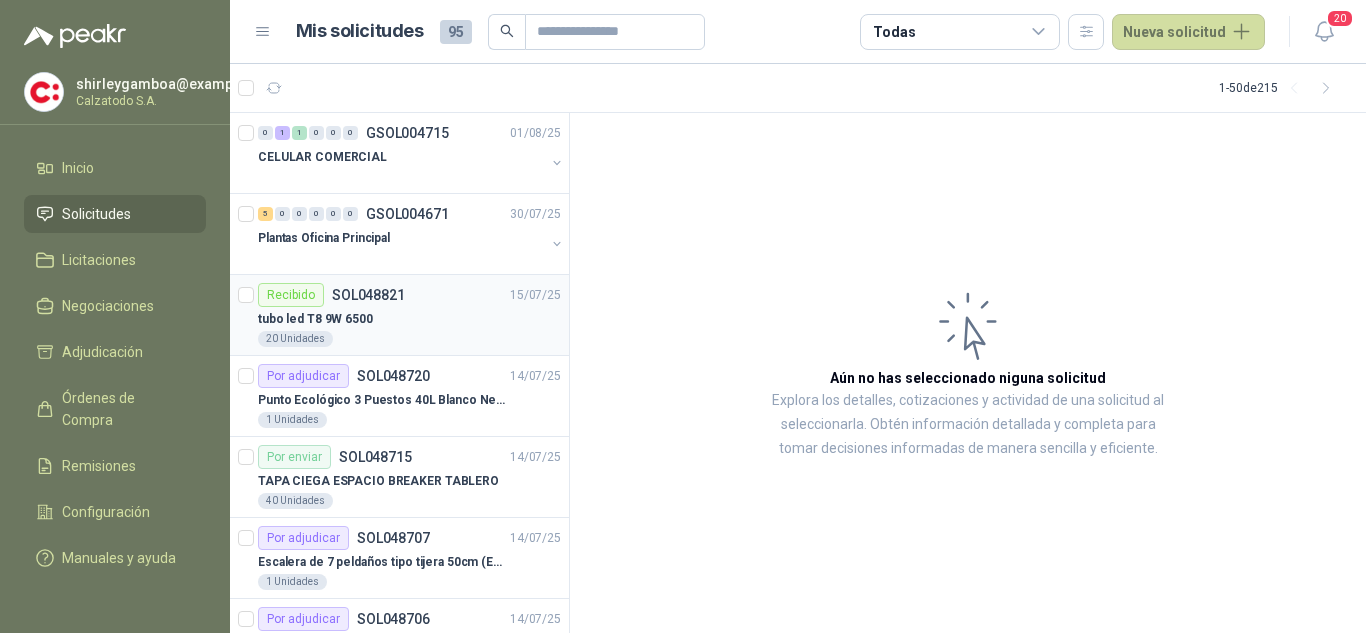 click on "tubo led T8 9W 6500" at bounding box center (315, 319) 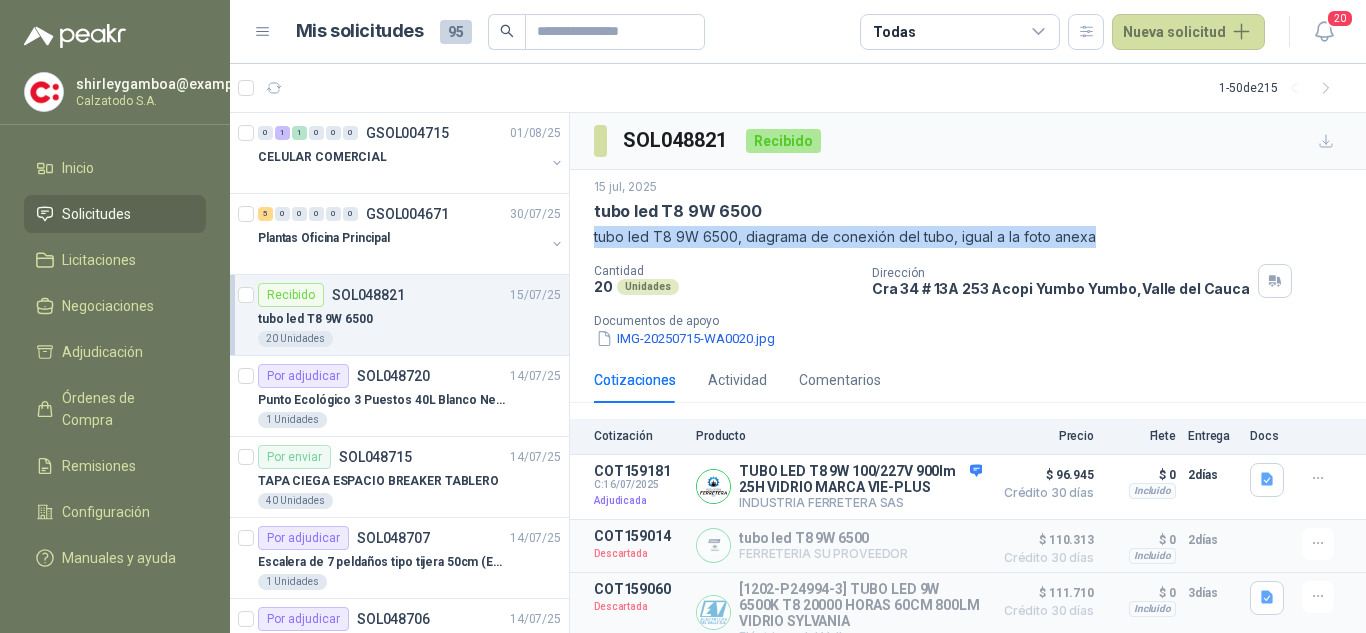 drag, startPoint x: 1091, startPoint y: 238, endPoint x: 592, endPoint y: 233, distance: 499.02505 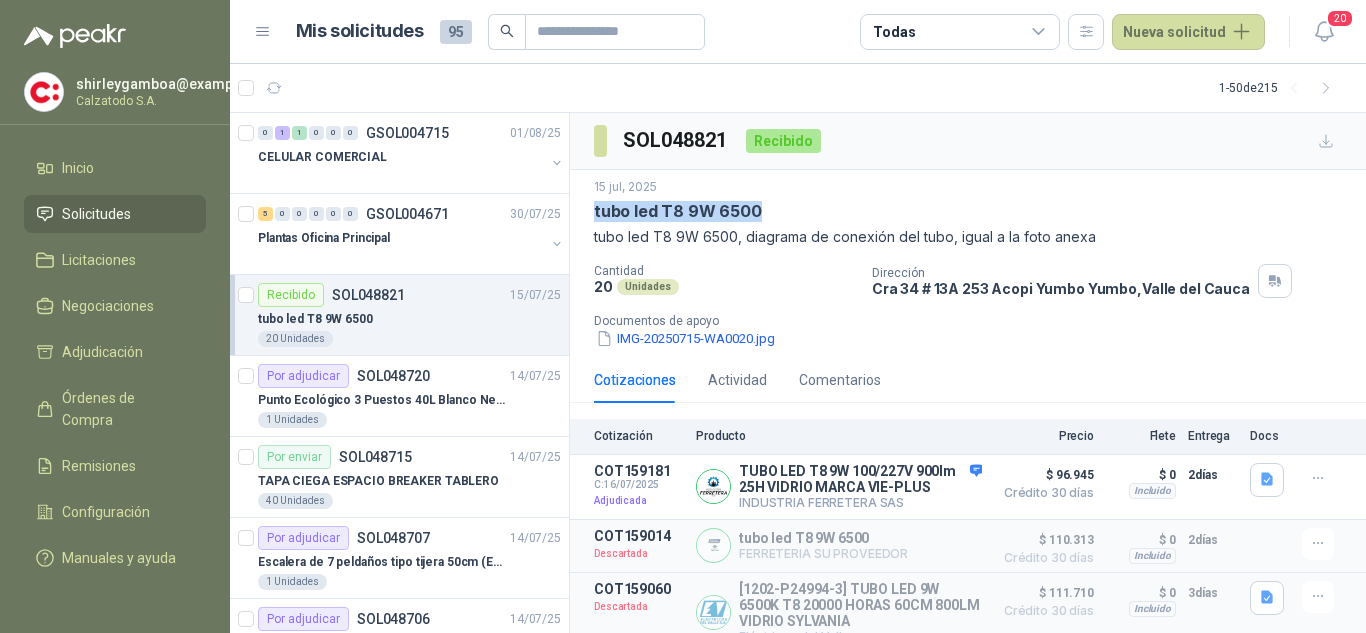 drag, startPoint x: 754, startPoint y: 213, endPoint x: 591, endPoint y: 217, distance: 163.04907 